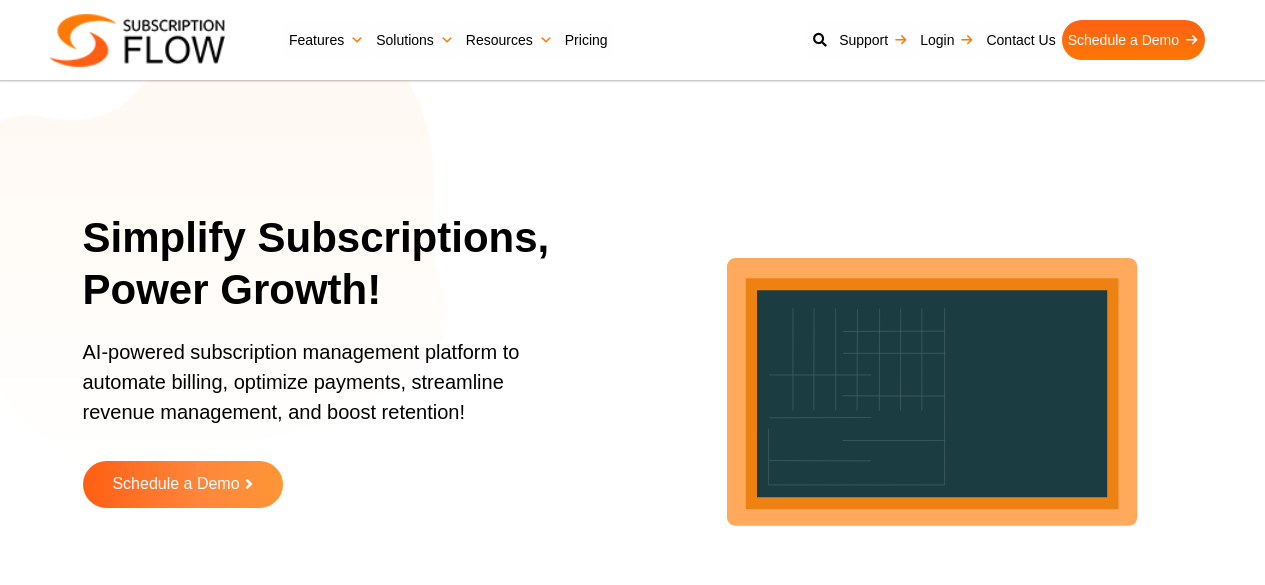 scroll, scrollTop: 0, scrollLeft: 0, axis: both 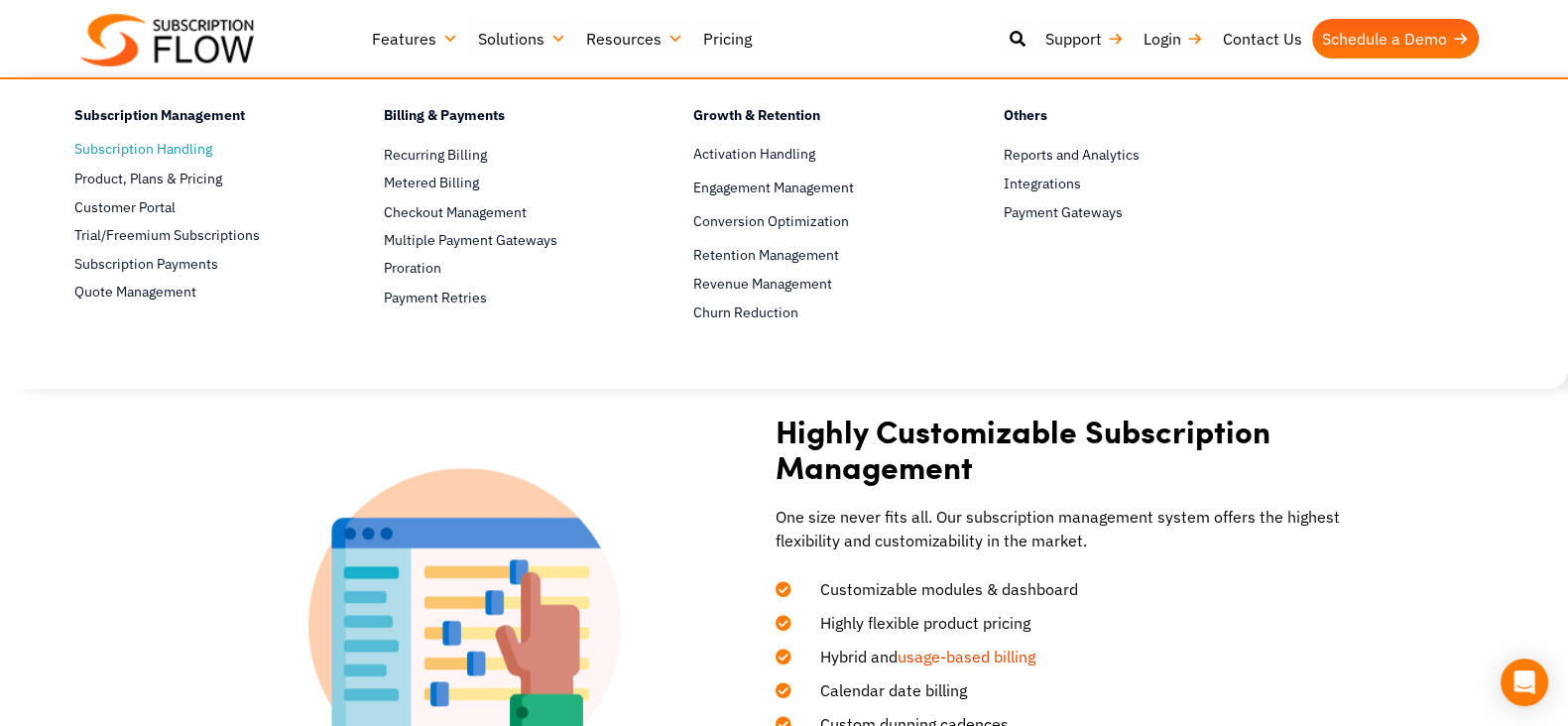 click on "Subscription Handling" at bounding box center [194, 150] 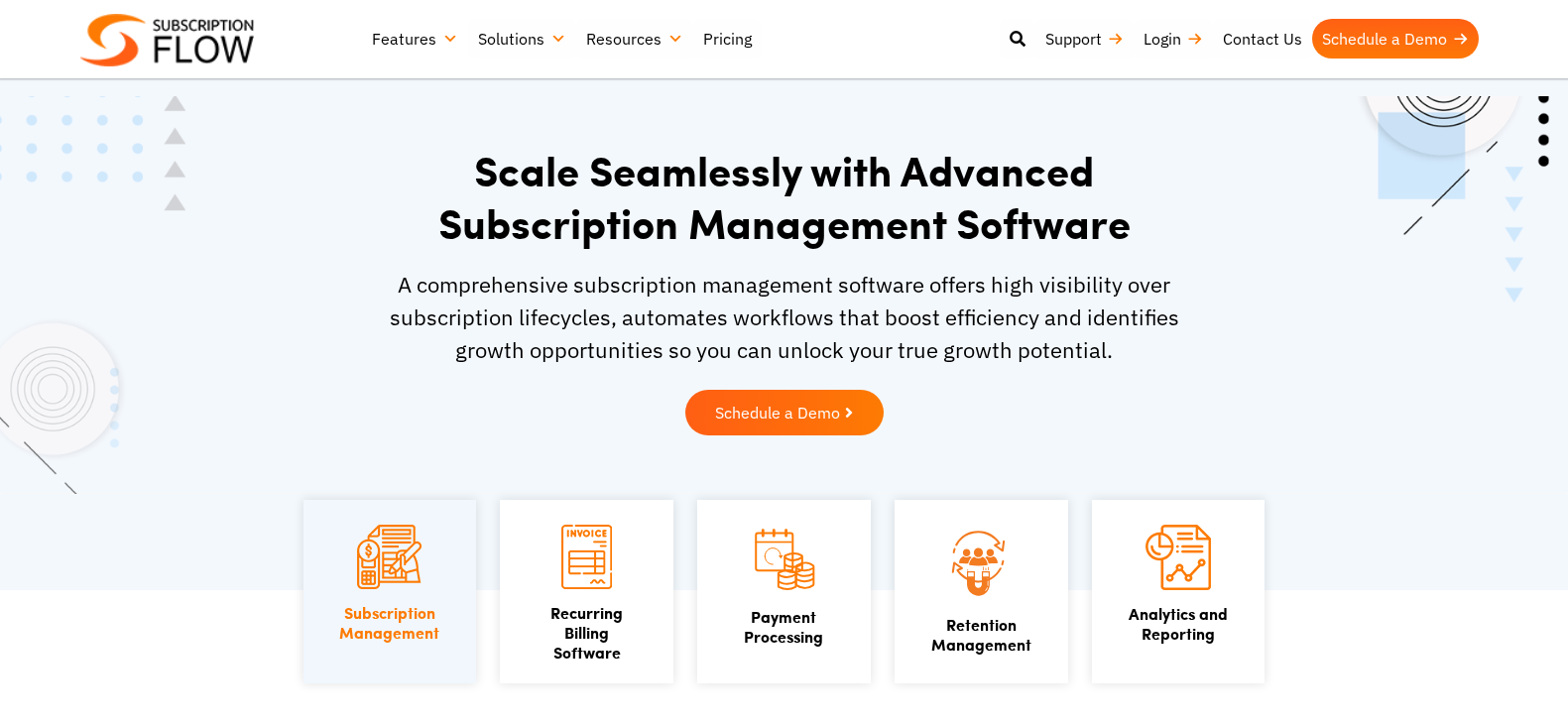 scroll, scrollTop: 0, scrollLeft: 0, axis: both 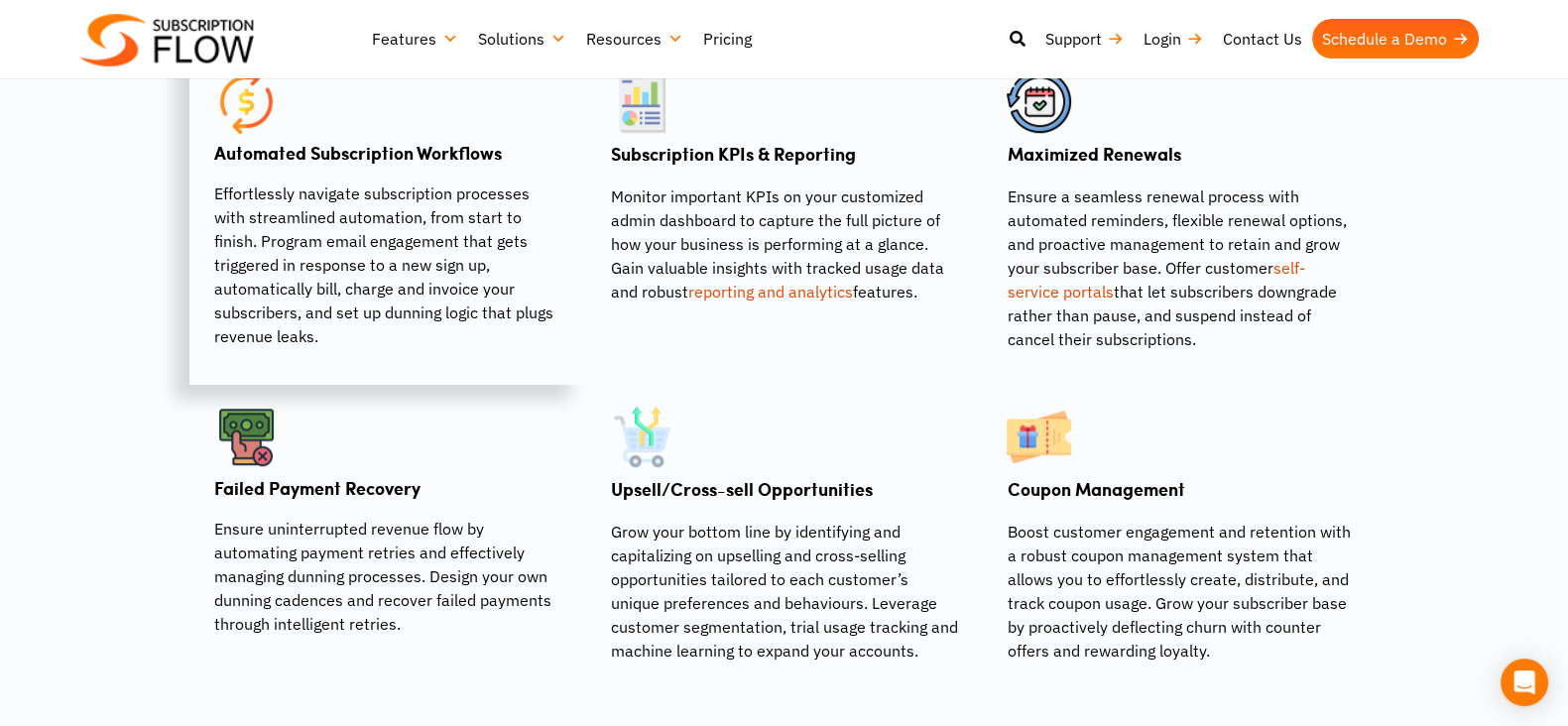 click on "Effortlessly navigate subscription processes with streamlined automation, from start to finish. Program email engagement that gets triggered in response to a new sign up, automatically bill, charge and invoice your subscribers, and set up dunning logic that plugs revenue leaks." at bounding box center (388, 265) 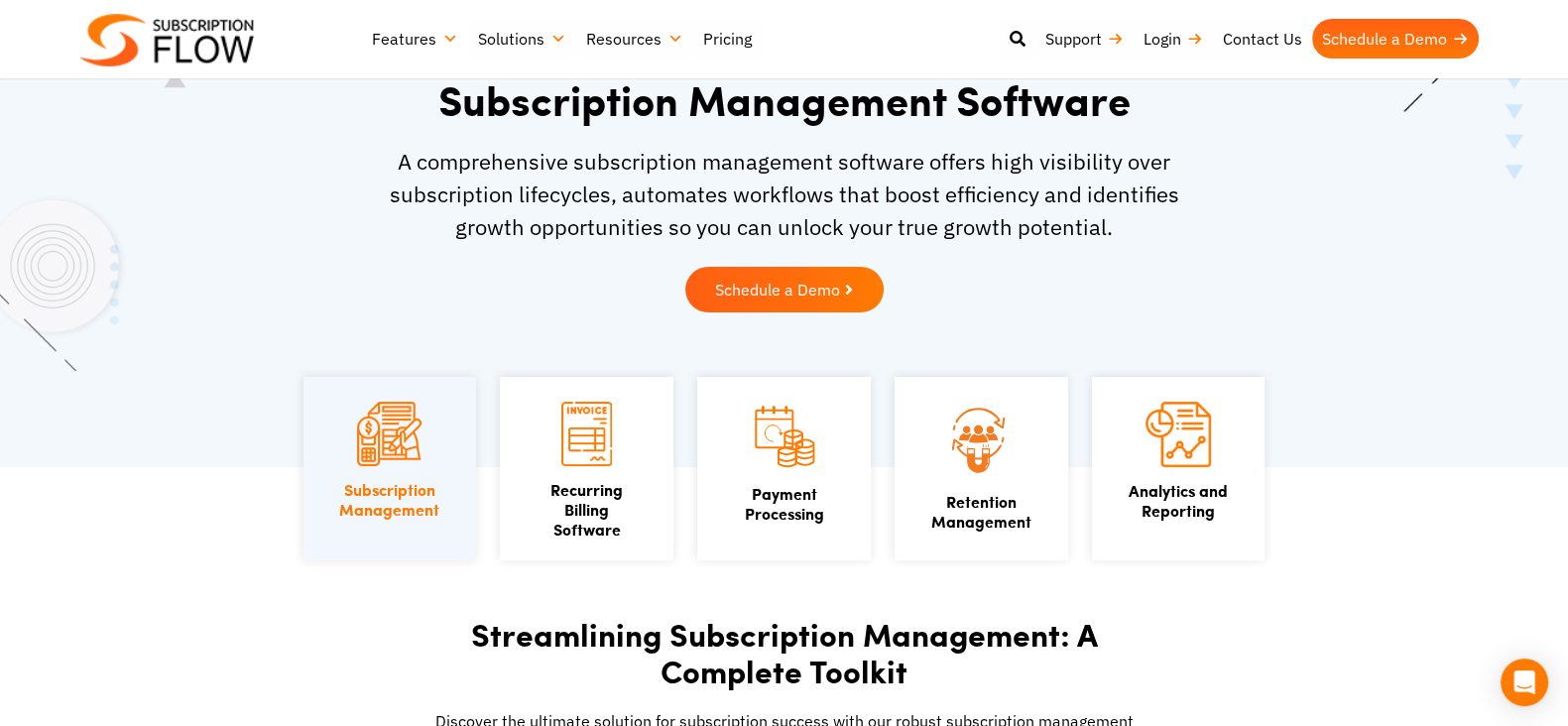 scroll, scrollTop: 0, scrollLeft: 0, axis: both 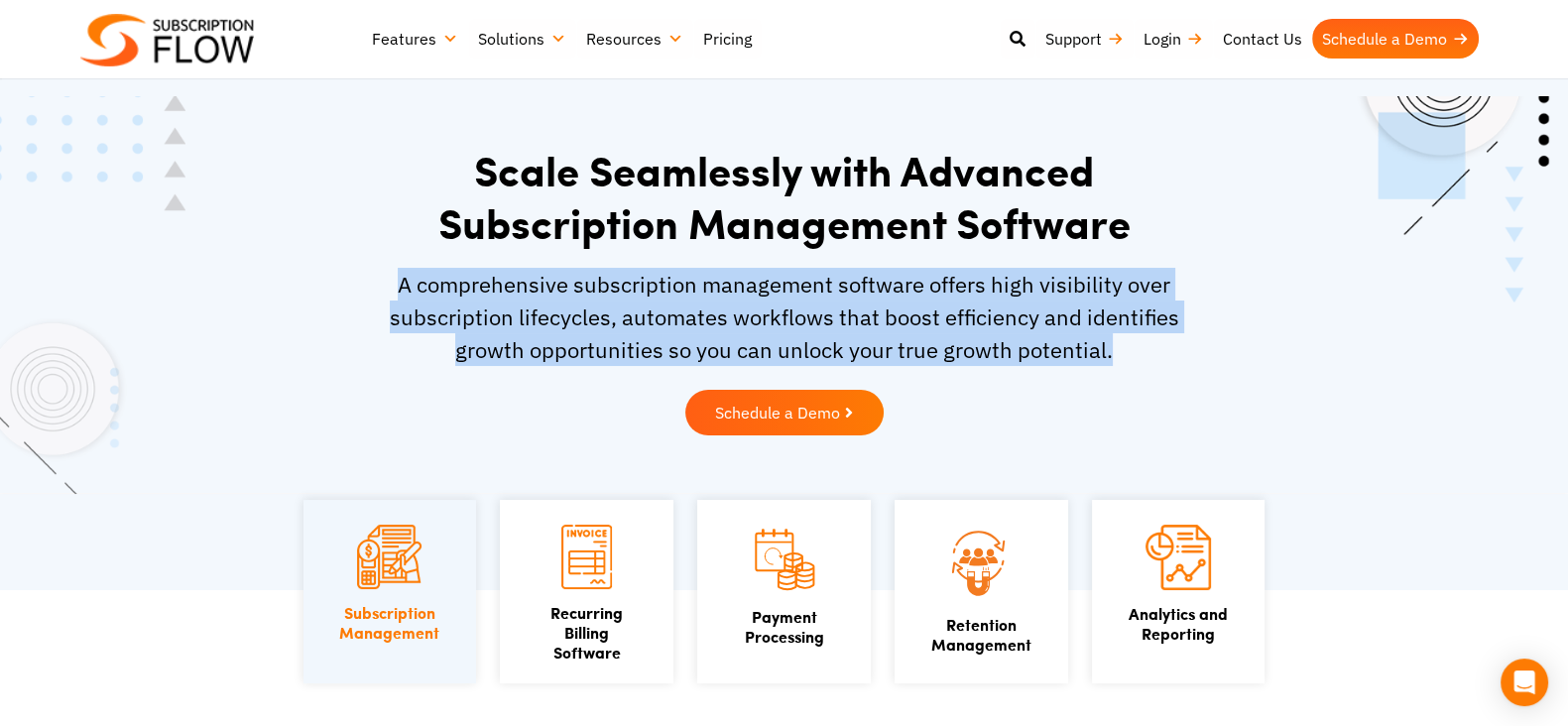 drag, startPoint x: 1112, startPoint y: 356, endPoint x: 381, endPoint y: 297, distance: 733.3771 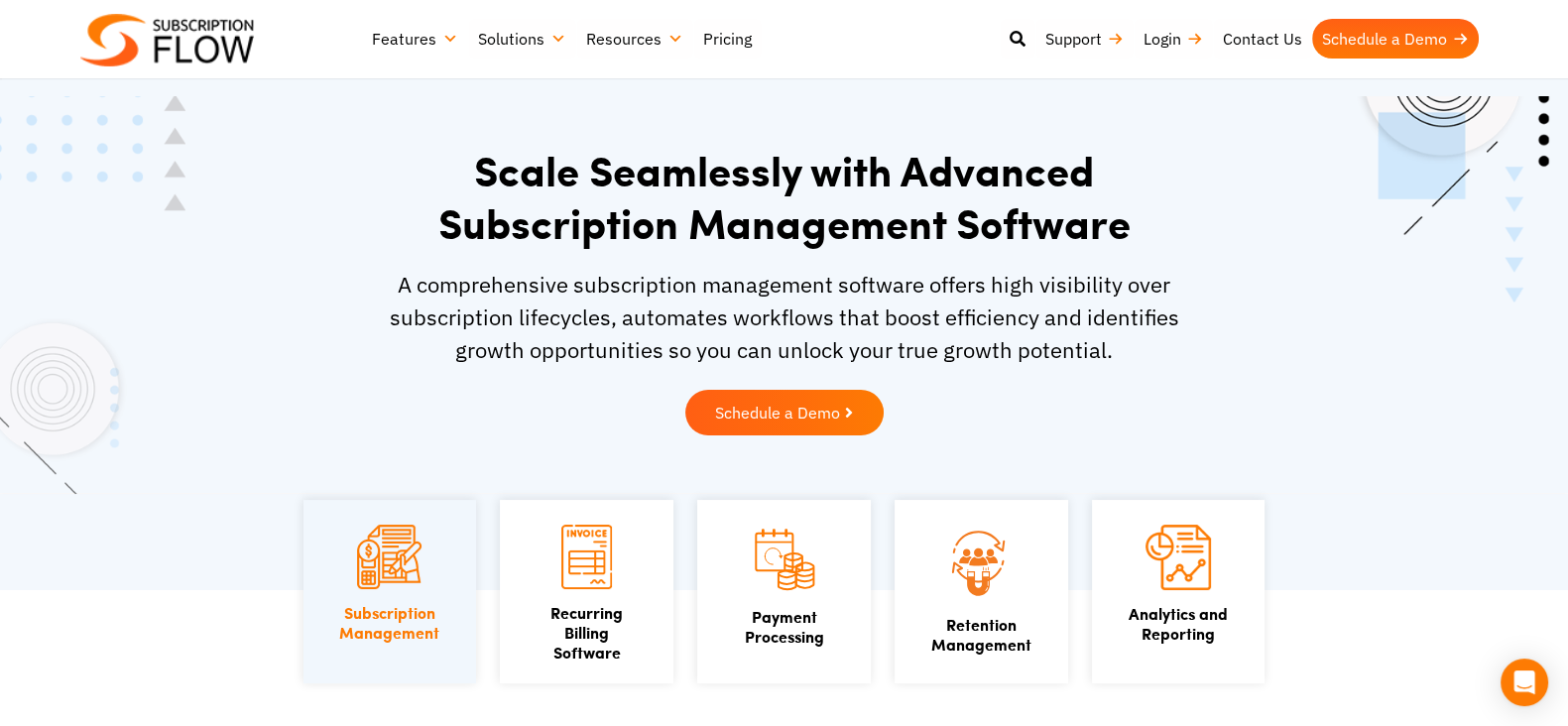 click on "Scale Seamlessly with Advanced Subscription Management Software
A comprehensive subscription management software offers high visibility over subscription lifecycles, automates workflows that boost efficiency and identifies growth opportunities so you can unlock your true growth potential.
Schedule a Demo" at bounding box center (784, 295) 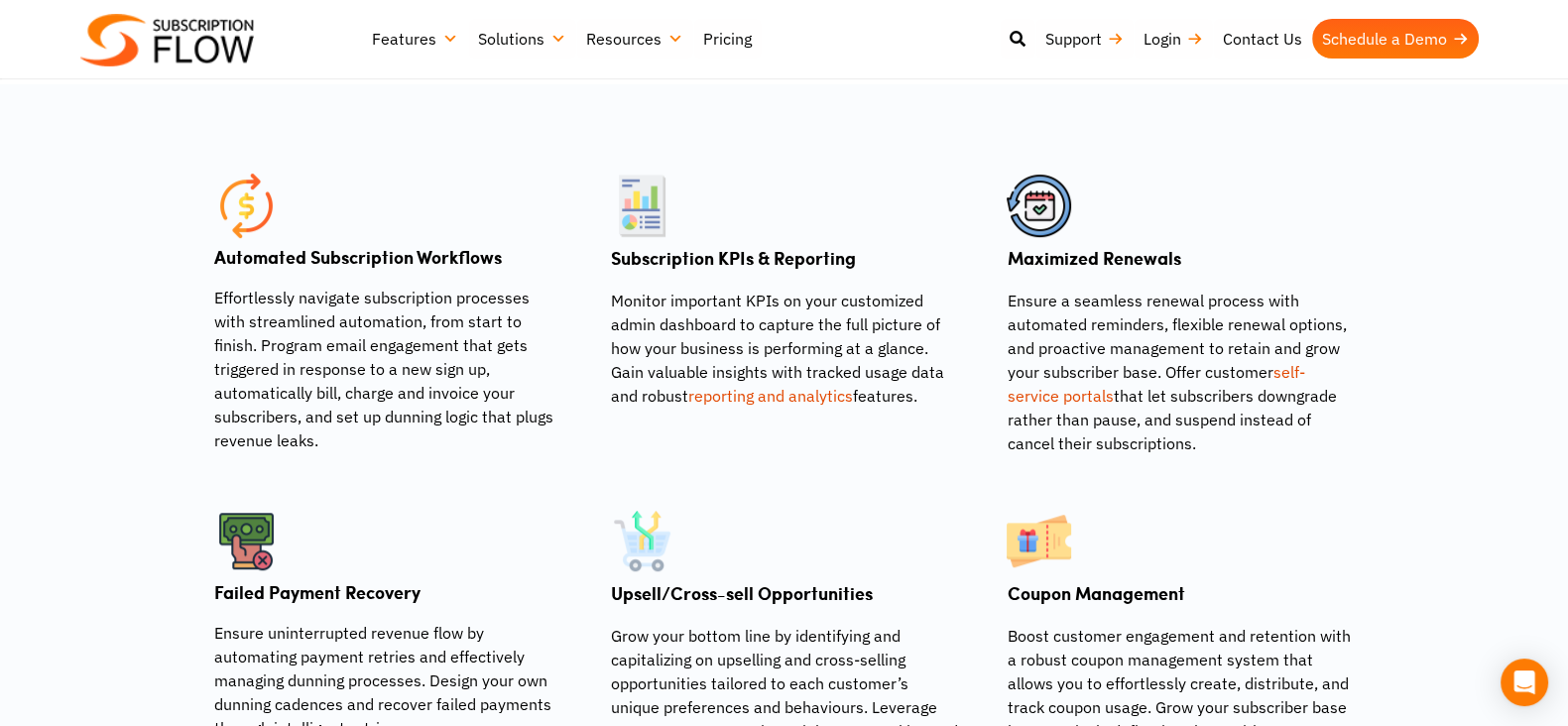 scroll, scrollTop: 1116, scrollLeft: 0, axis: vertical 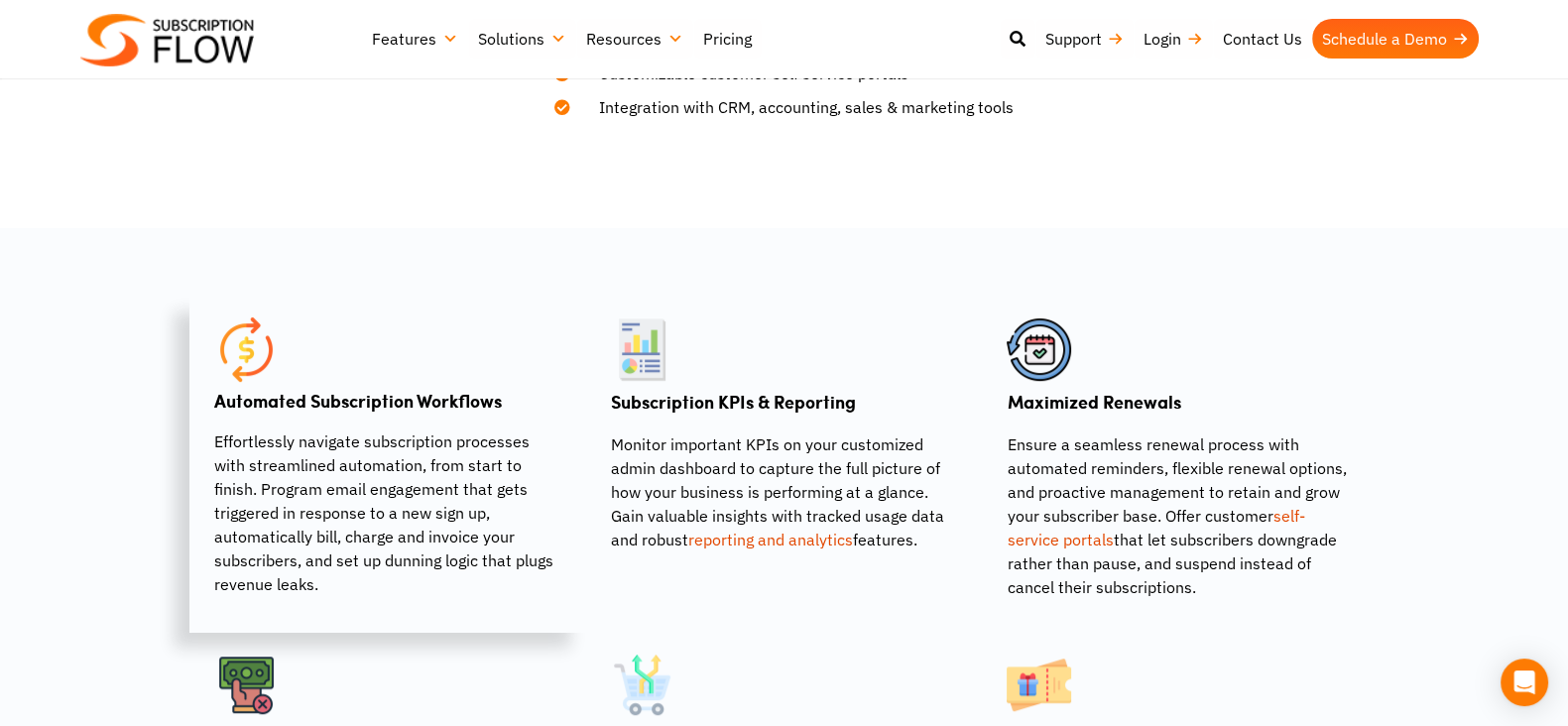 click on "Effortlessly navigate subscription processes with streamlined automation, from start to finish. Program email engagement that gets triggered in response to a new sign up, automatically bill, charge and invoice your subscribers, and set up dunning logic that plugs revenue leaks." at bounding box center [388, 513] 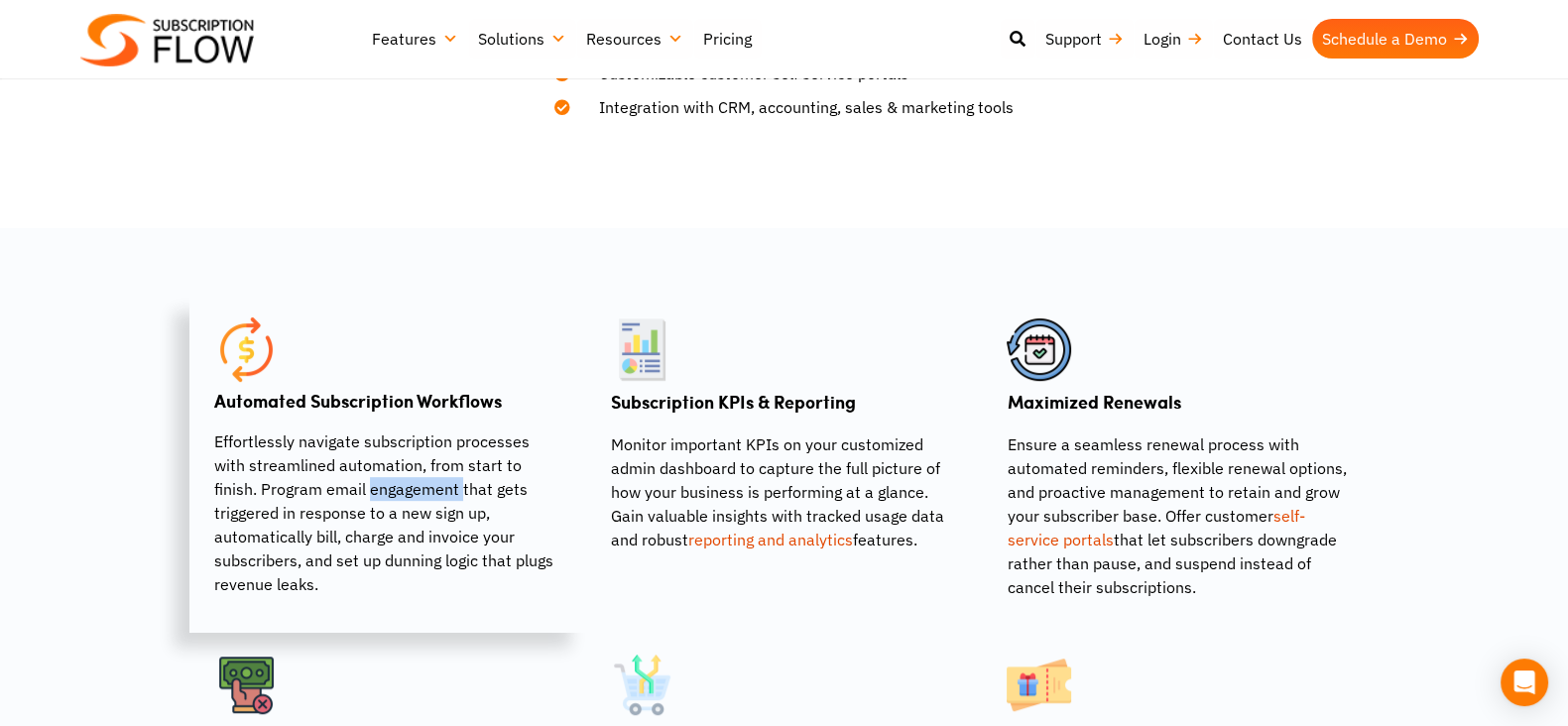 click on "Effortlessly navigate subscription processes with streamlined automation, from start to finish. Program email engagement that gets triggered in response to a new sign up, automatically bill, charge and invoice your subscribers, and set up dunning logic that plugs revenue leaks." at bounding box center (388, 513) 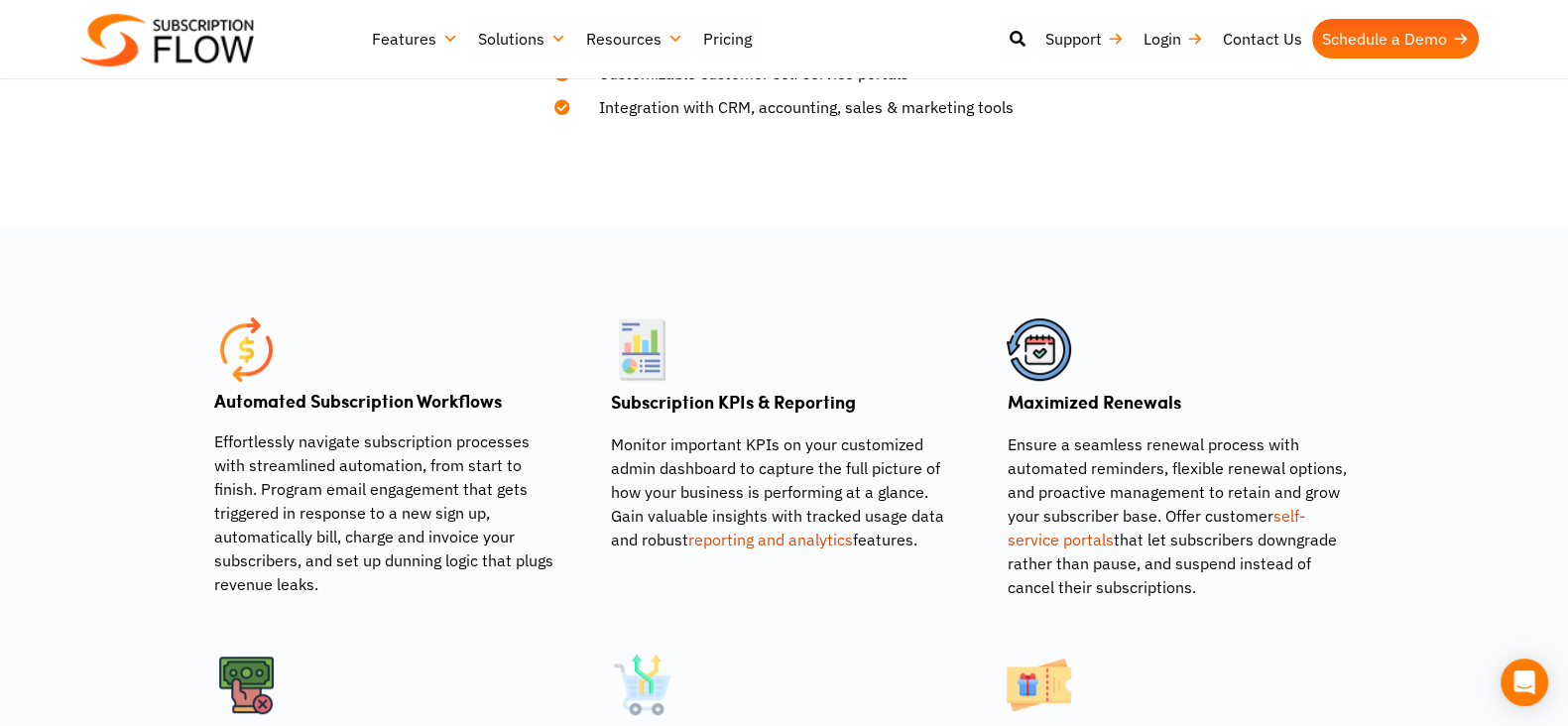 click on "Streamlining Subscription Management: A Complete Toolkit
Discover the ultimate solution for subscription success with our robust subscription management system. Elevate your subscription game by embracing end-to-end automation that seamlessly guides consumers from subscription checkout and contract signing to payment collection, renewals, and strategic account expansion. We empower your business by integrating with top-tier payment gateways, ensuring automatic billing, invoicing, and subscription renewals with unparalleled flexibility.
Automated subscription workflows
Subscription metric tracking & reporting tools
Flexible subscription plans and pricing options" at bounding box center [784, -149] 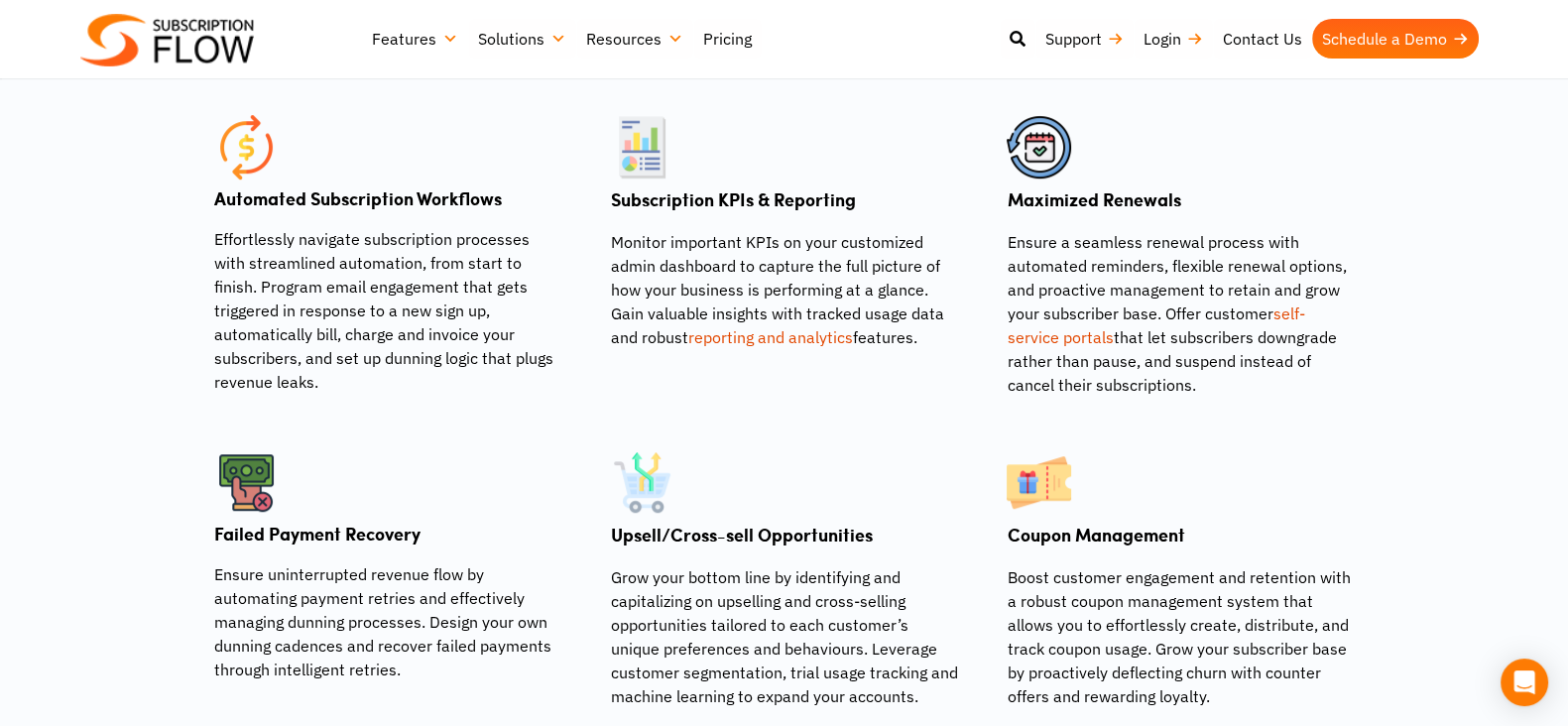 scroll, scrollTop: 1364, scrollLeft: 0, axis: vertical 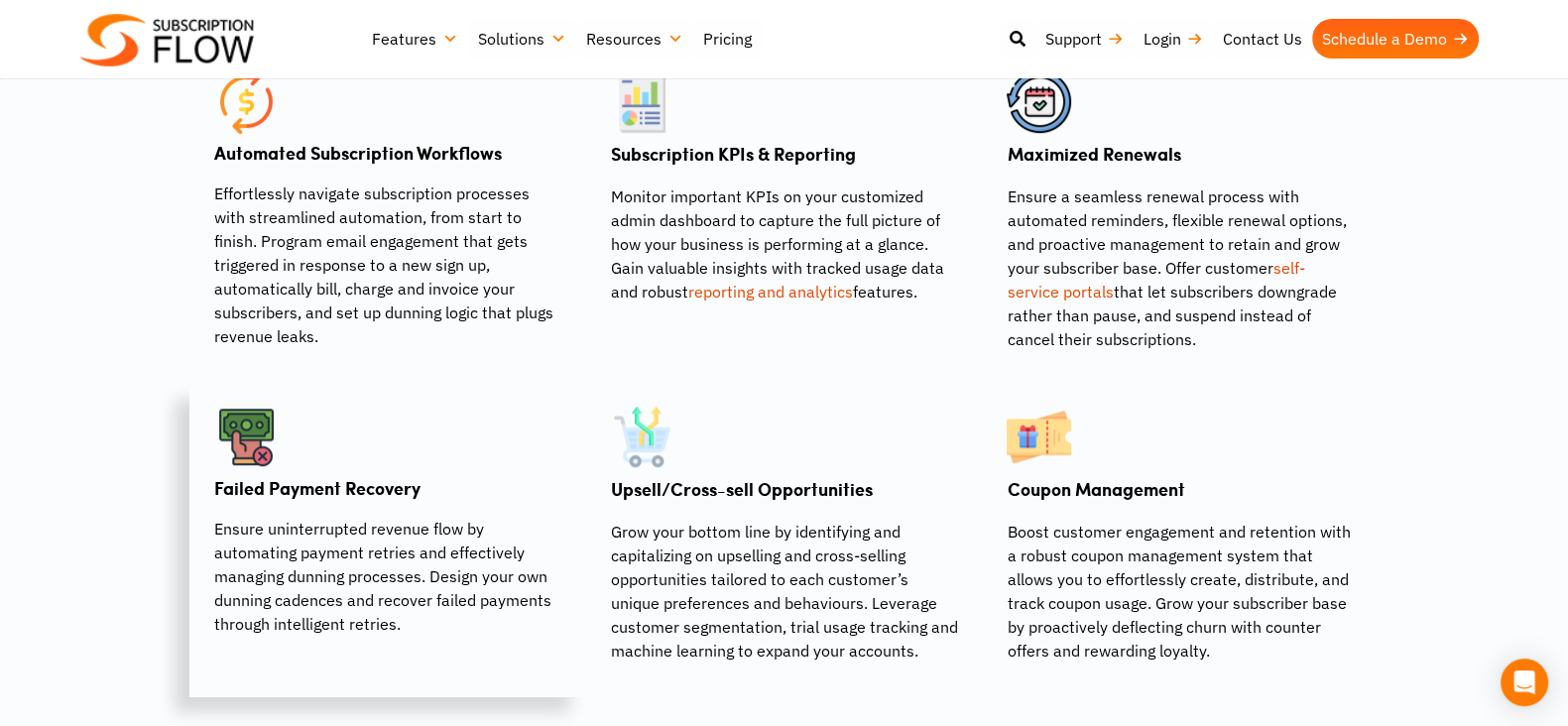 click on "Ensure uninterrupted revenue flow by automating payment retries and effectively managing dunning processes. Design your own dunning cadences and recover failed payments through intelligent retries." at bounding box center (388, 576) 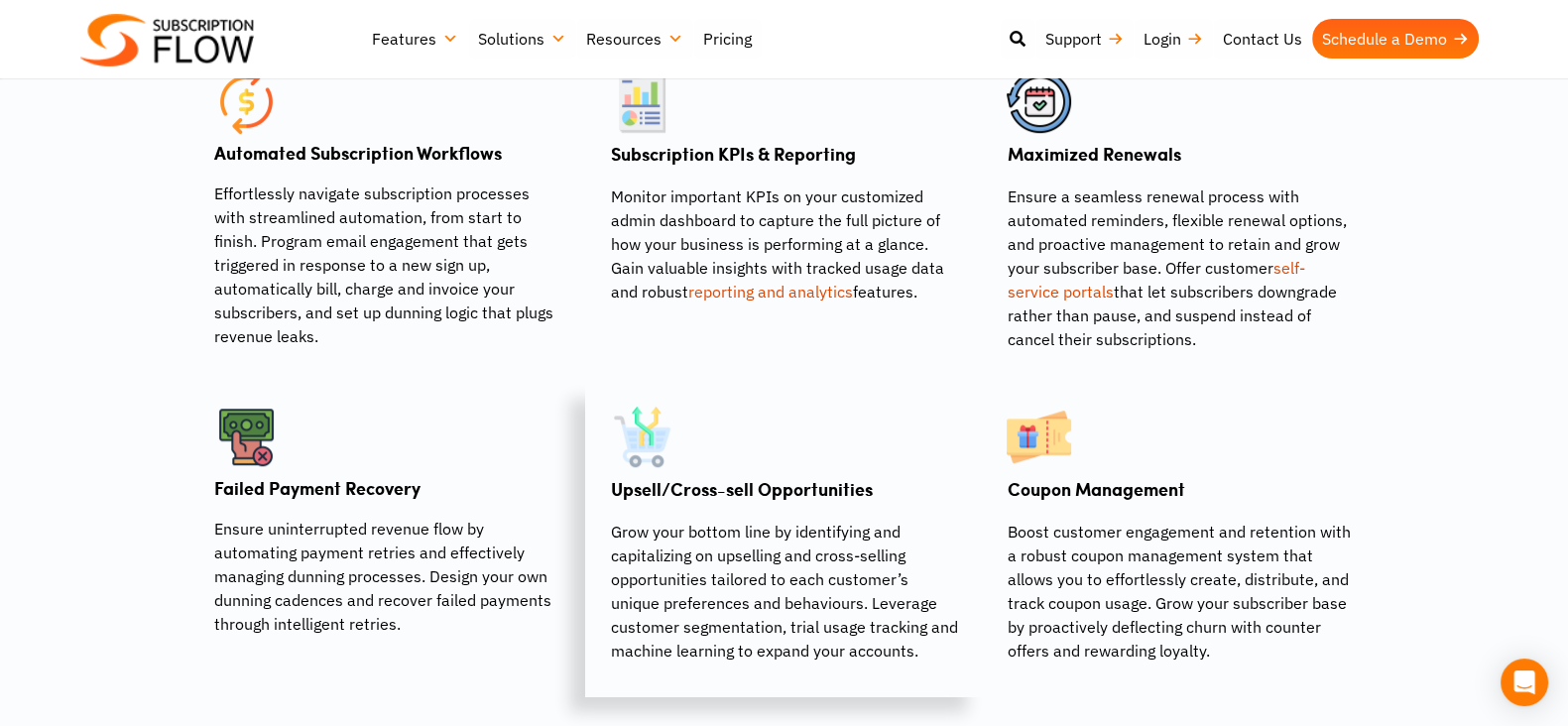 click on "Grow your bottom line by identifying and capitalizing on upselling and cross-selling opportunities tailored to each customer’s unique preferences and behaviours. Leverage customer segmentation, trial usage tracking and machine learning to expand your accounts." at bounding box center [784, 591] 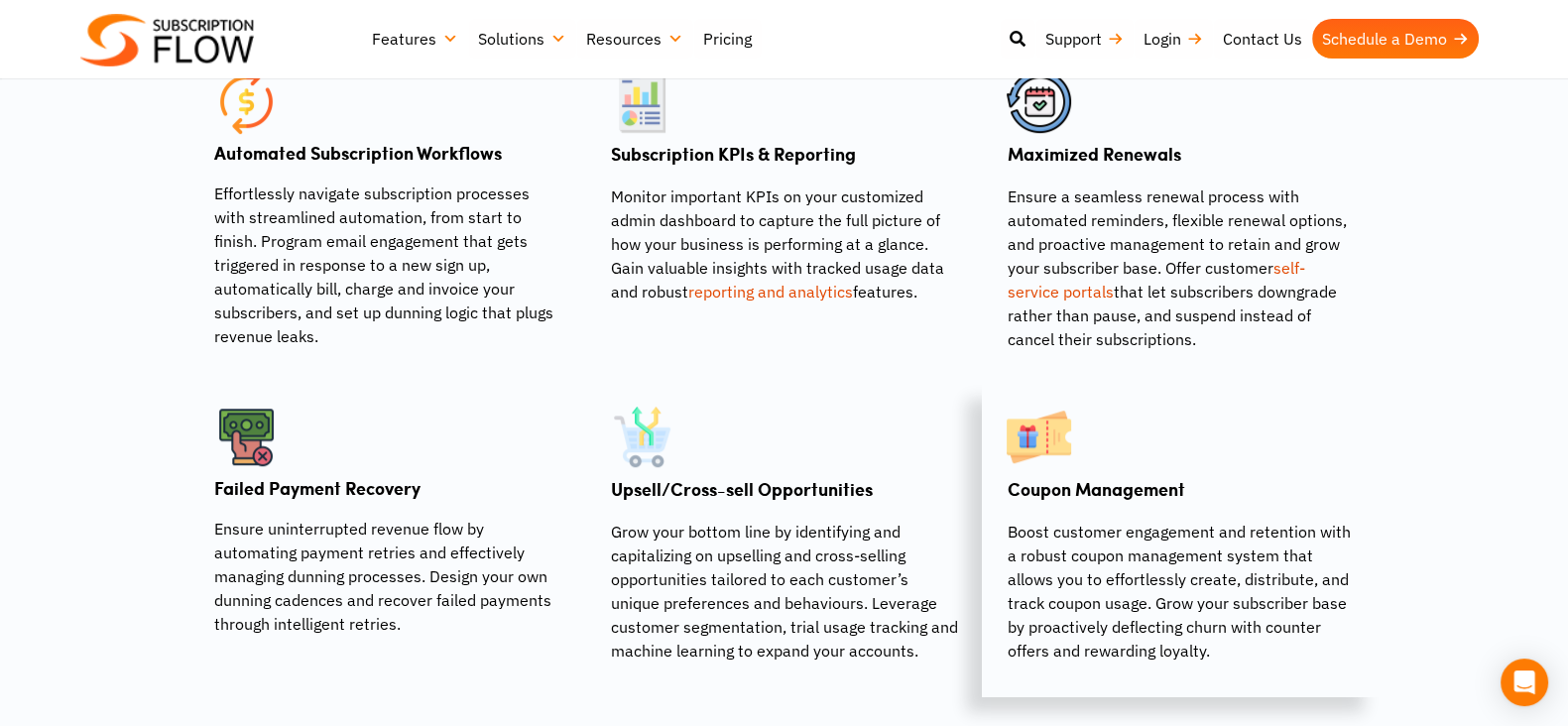 click on "Boost customer engagement and retention with a robust coupon management system that allows you to effortlessly create, distribute, and track coupon usage. Grow your subscriber base by proactively deflecting churn with counter offers and rewarding loyalty." at bounding box center [1180, 591] 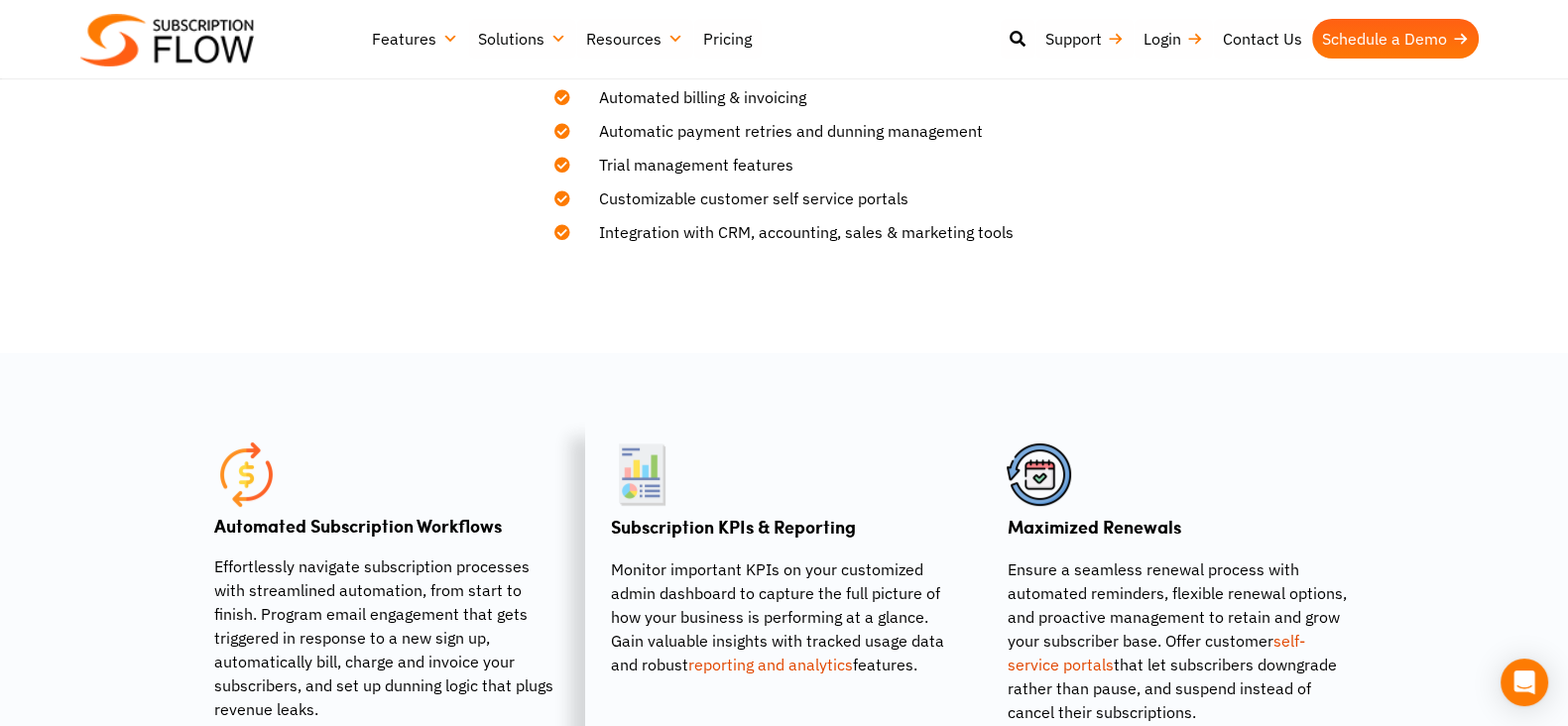 scroll, scrollTop: 1364, scrollLeft: 0, axis: vertical 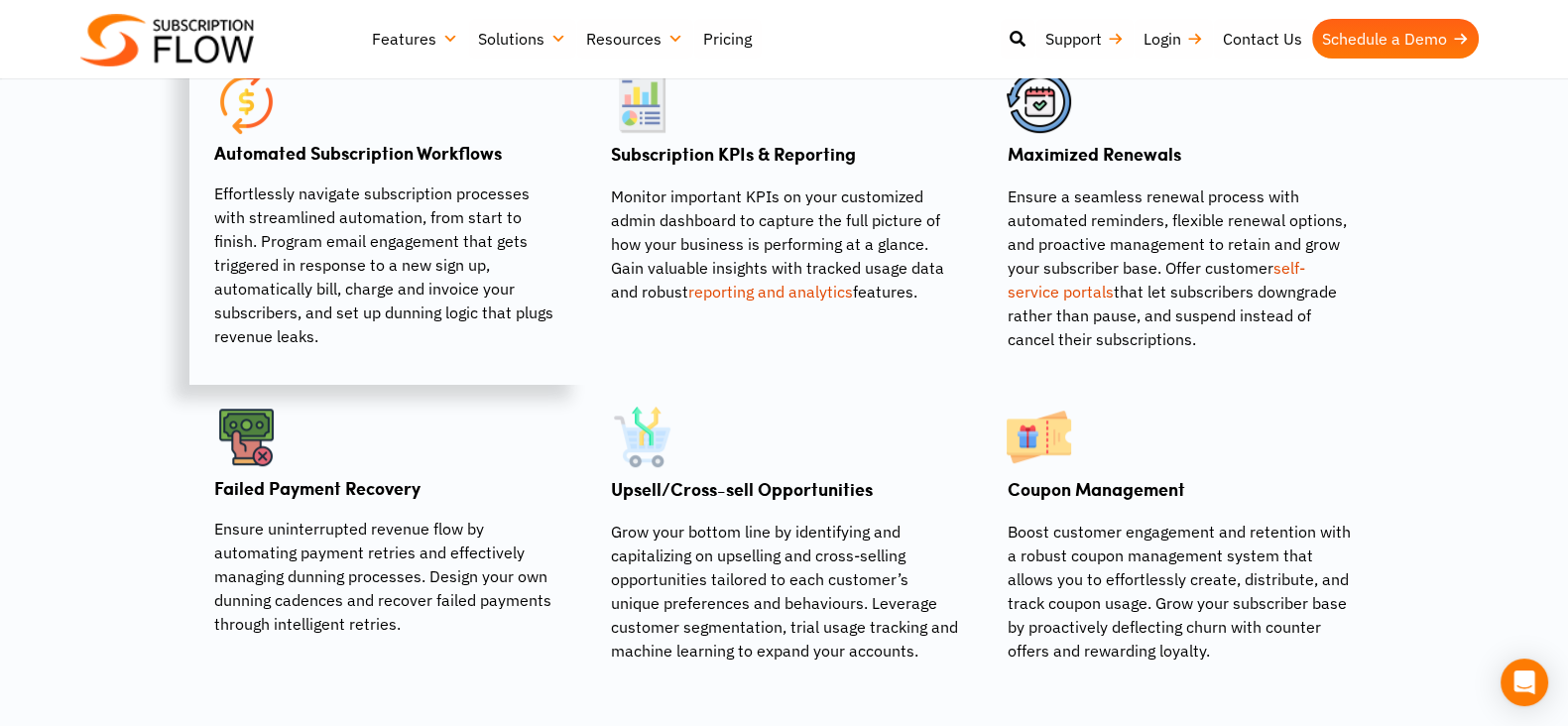 click on "Effortlessly navigate subscription processes with streamlined automation, from start to finish. Program email engagement that gets triggered in response to a new sign up, automatically bill, charge and invoice your subscribers, and set up dunning logic that plugs revenue leaks." at bounding box center (388, 265) 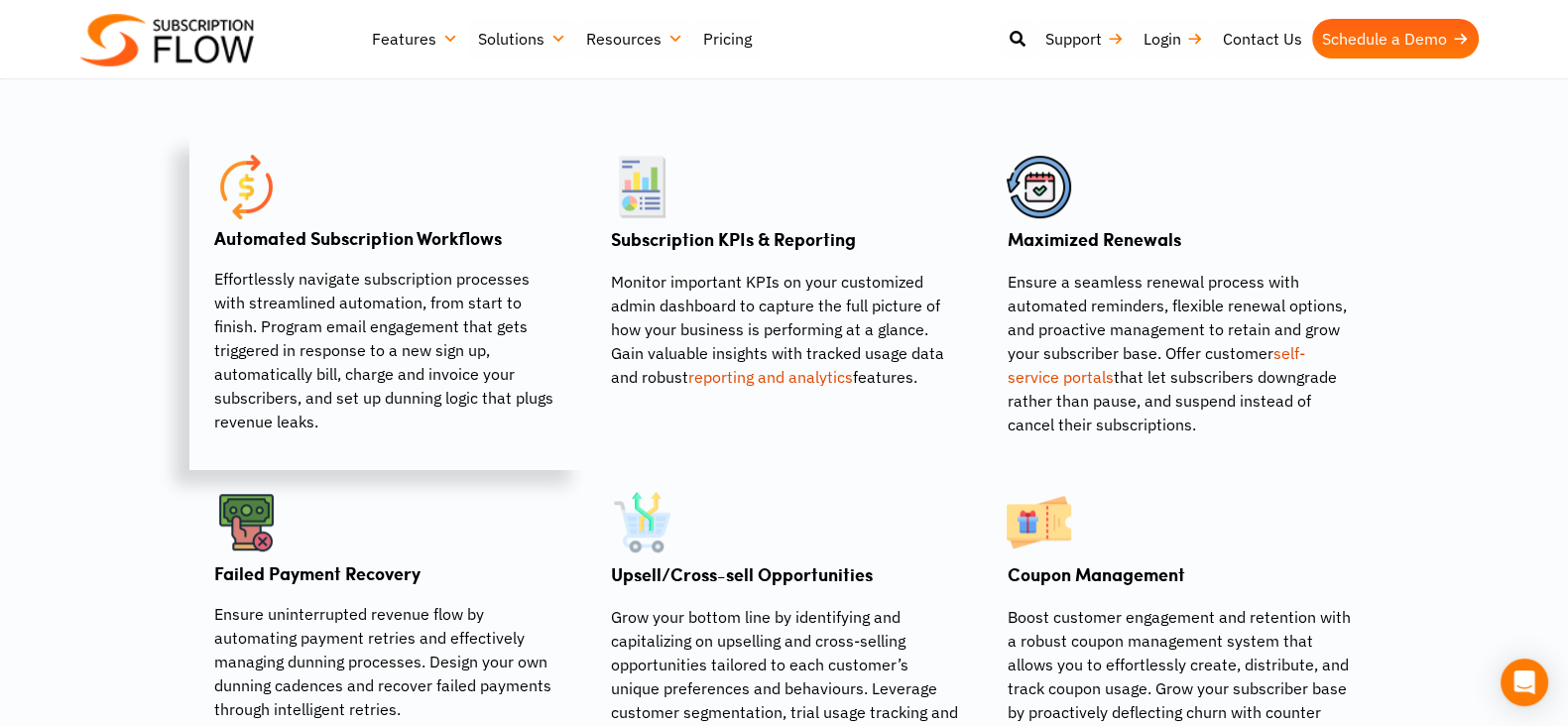 scroll, scrollTop: 1240, scrollLeft: 0, axis: vertical 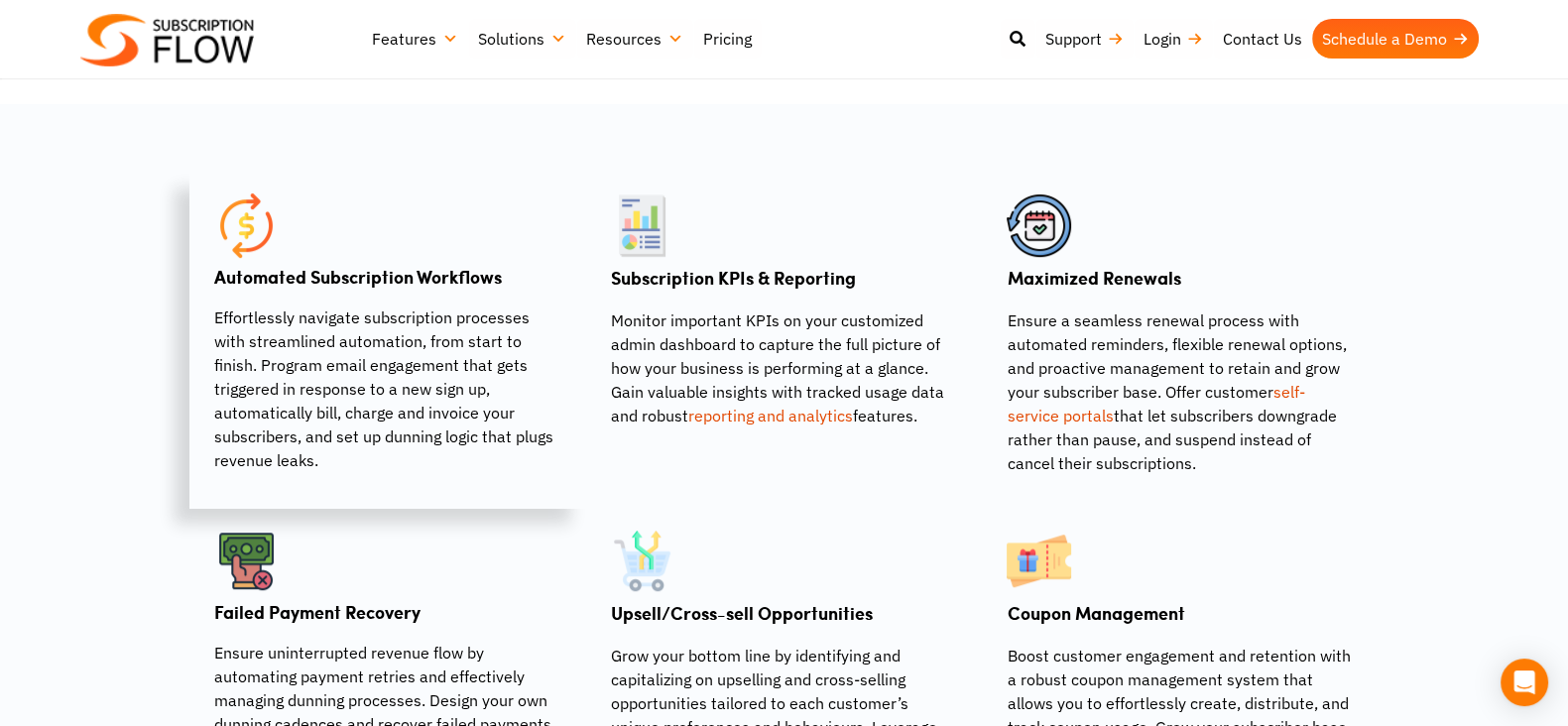 drag, startPoint x: 492, startPoint y: 434, endPoint x: 193, endPoint y: 239, distance: 356.96779 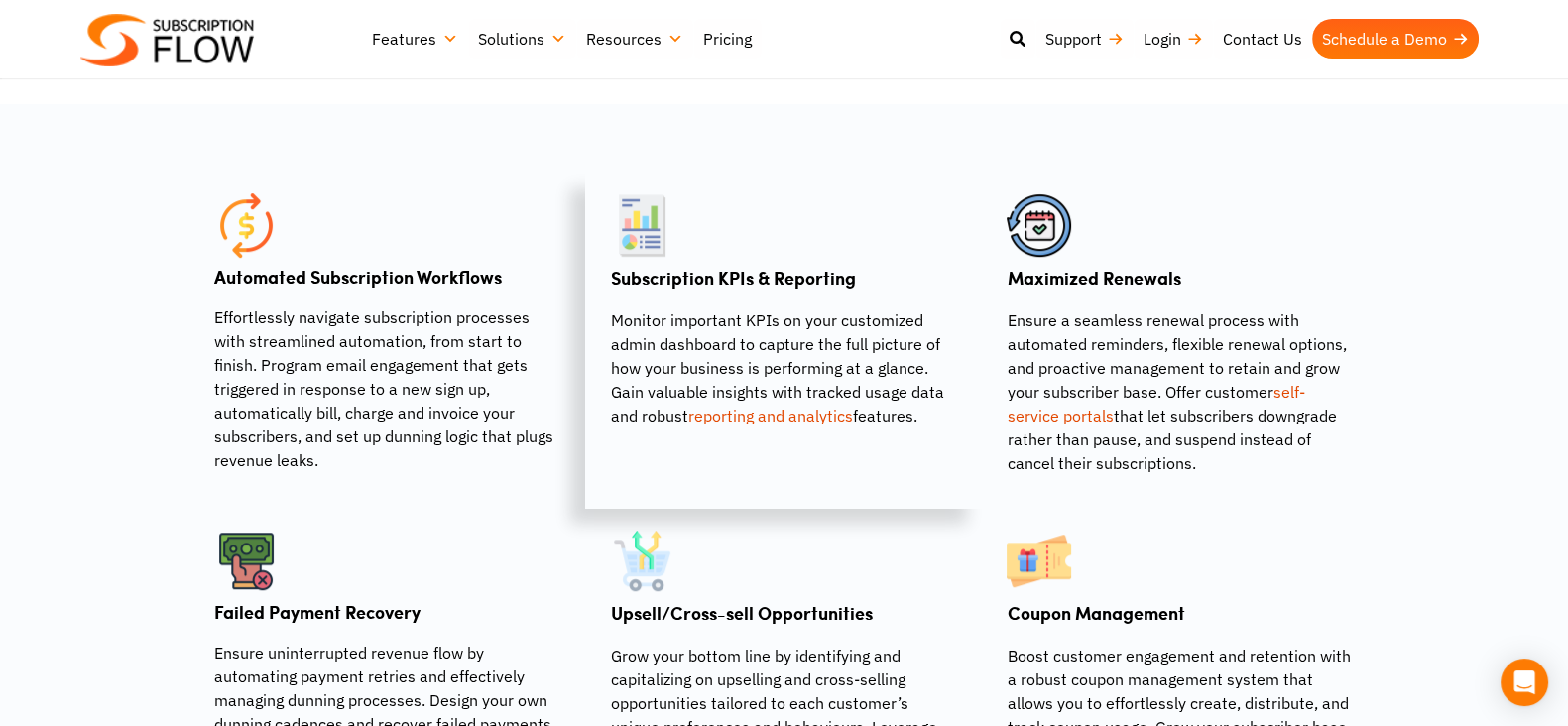 copy on "Automated Subscription Workflows
Effortlessly navigate subscription processes with streamlined automation, from start to finish. Program email engagement that gets triggered in response to a new sign up, automatically bill, charge and invoice your subscribers, and set up dunning logic that plugs revenue leaks." 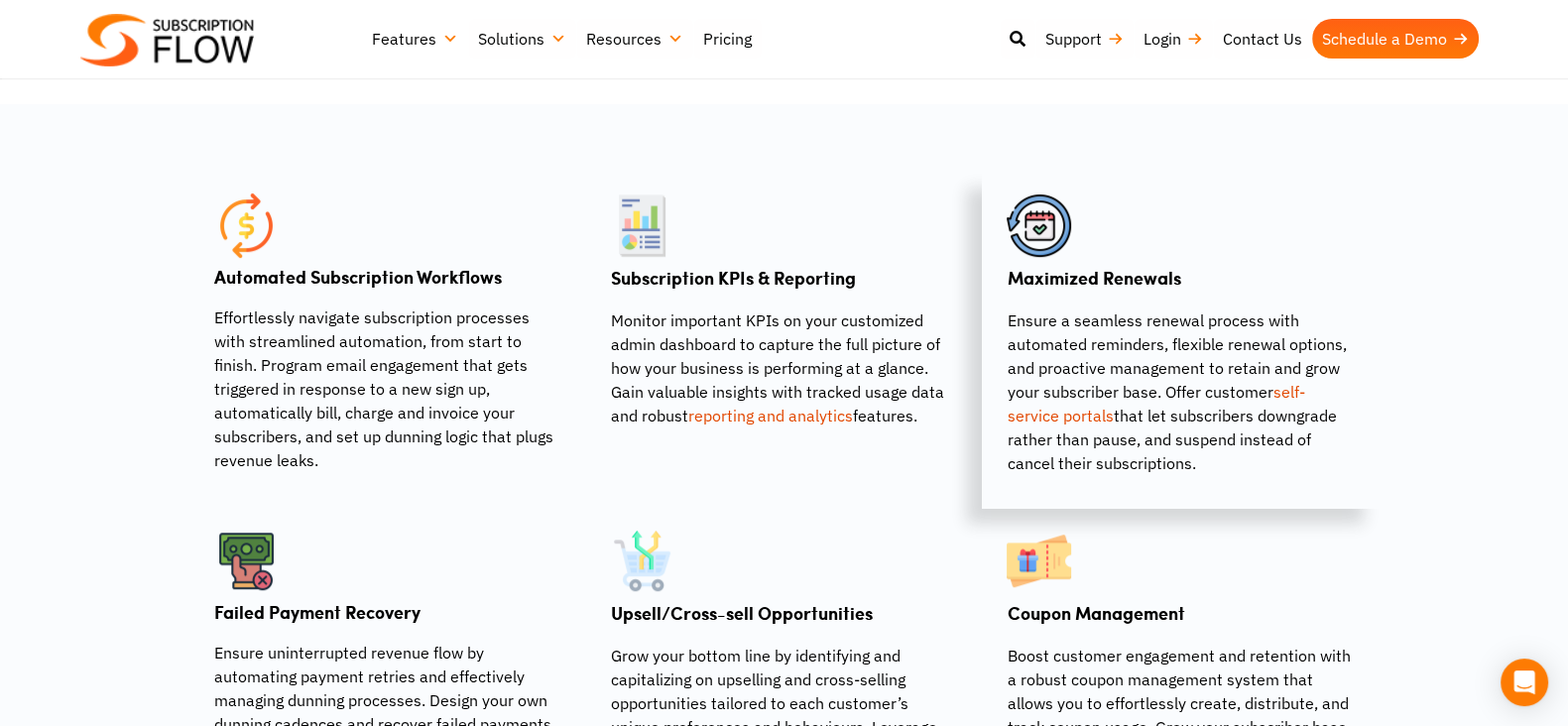 copy on "Automated Subscription Workflows
Effortlessly navigate subscription processes with streamlined automation, from start to finish. Program email engagement that gets triggered in response to a new sign up, automatically bill, charge and invoice your subscribers, and set up dunning logic that plugs revenue leaks." 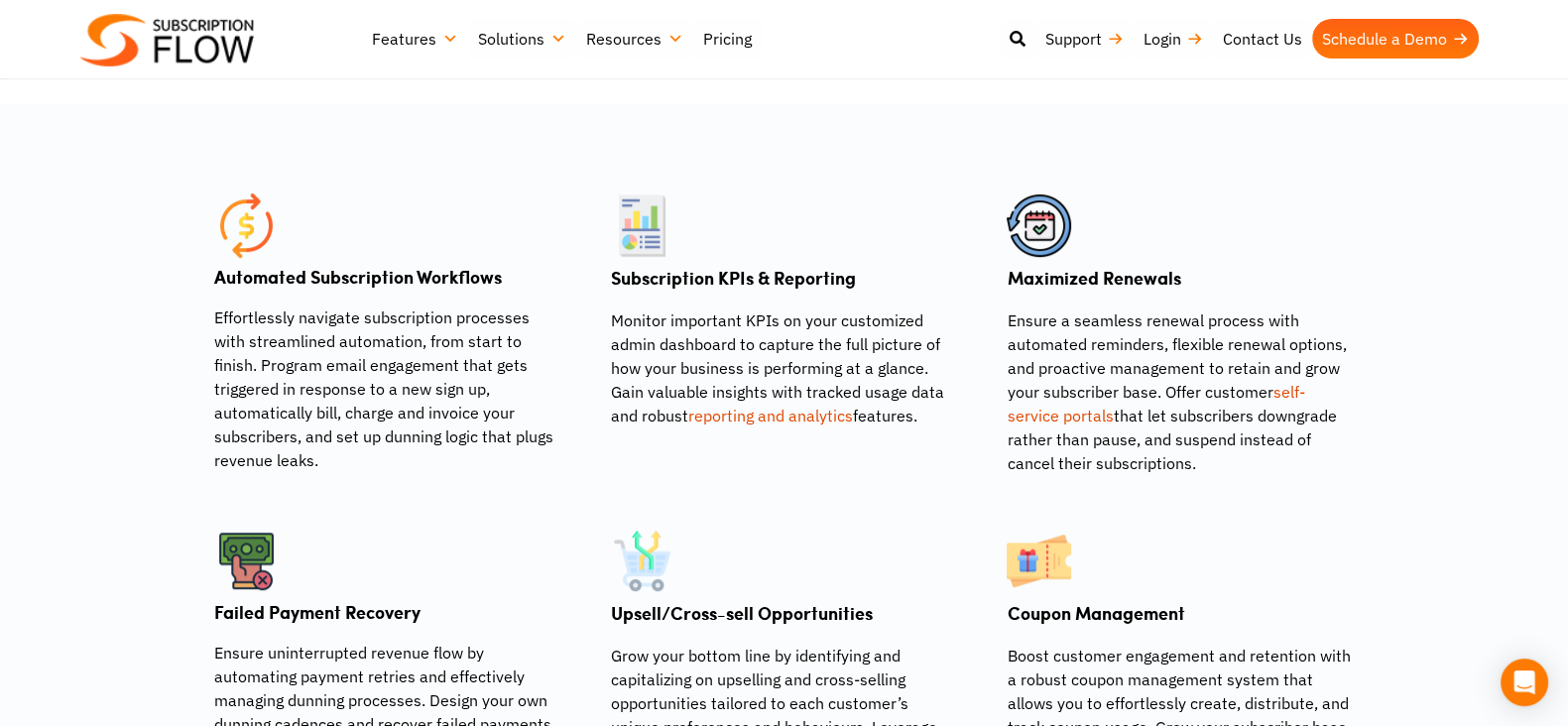 click on "Automated Subscription Workflows
Effortlessly navigate subscription processes with streamlined automation, from start to finish. Program email engagement that gets triggered in response to a new sign up, automatically bill, charge and invoice your subscribers, and set up dunning logic that plugs revenue leaks.
Subscription KPIs & Reporting
Monitor important KPIs on your customized admin dashboard to capture the full picture of how your business is performing at a glance. Gain valuable insights with tracked usage data and robust  reporting and analytics  features.
Maximized Renewals
self-service portals" at bounding box center (784, 497) 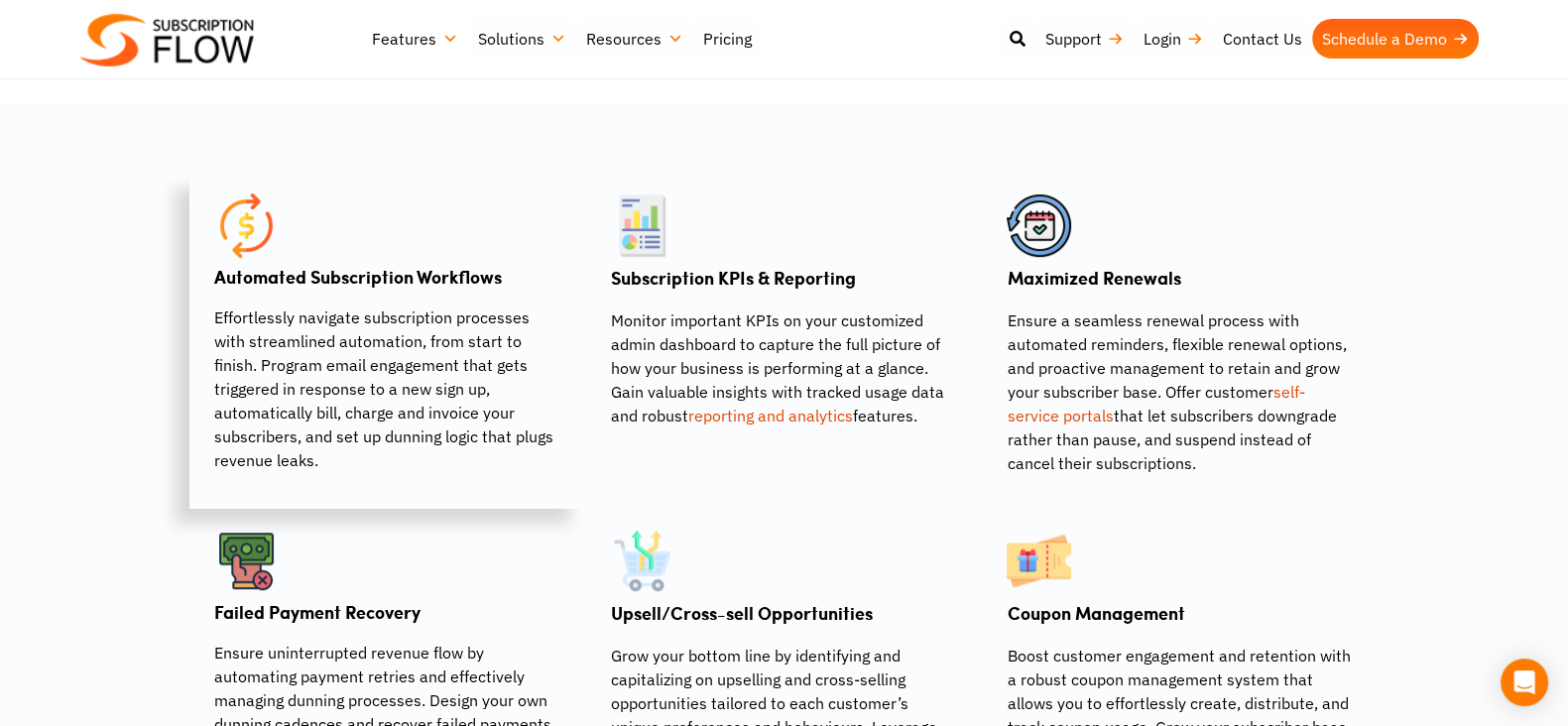 click at bounding box center (246, 225) 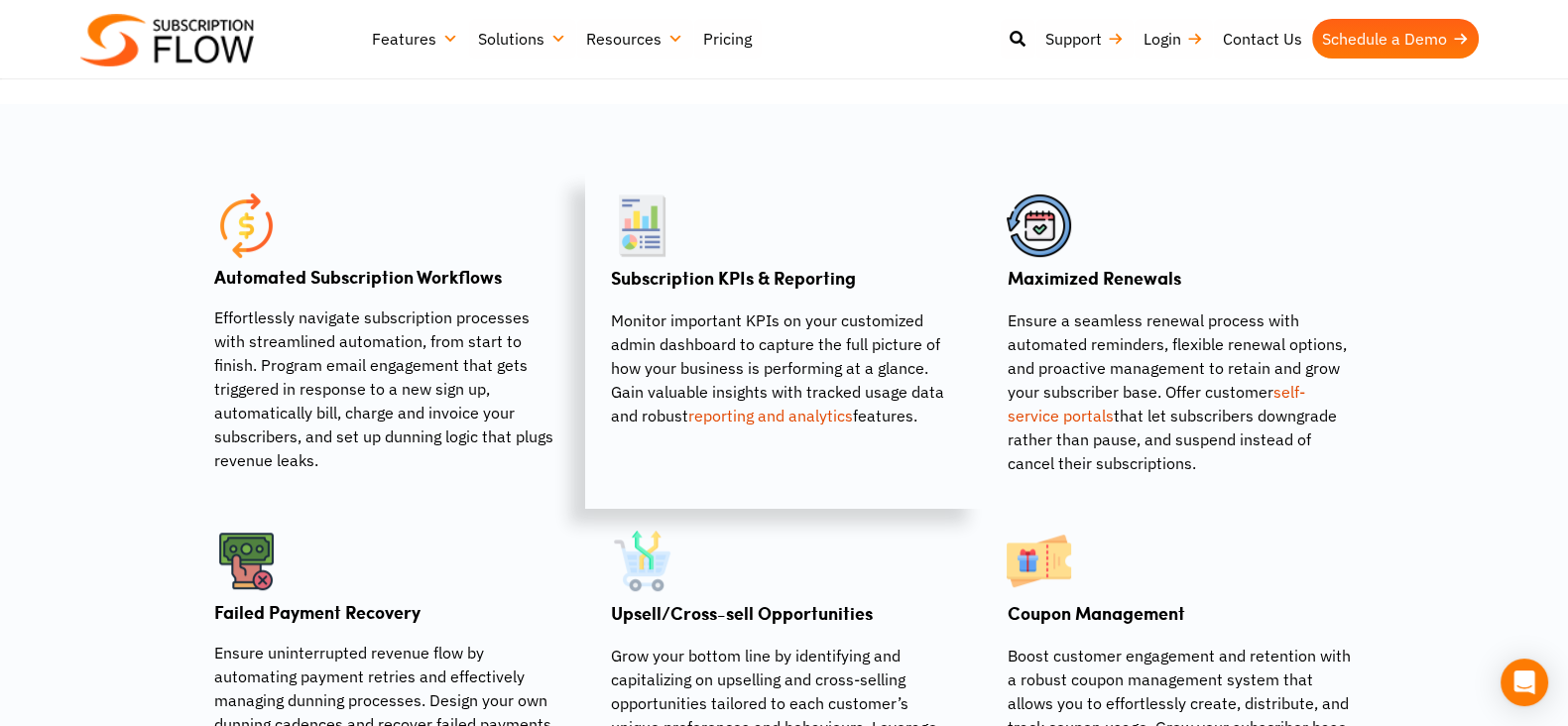 click on "Monitor important KPIs on your customized admin dashboard to capture the full picture of how your business is performing at a glance. Gain valuable insights with tracked usage data and robust  reporting and analytics  features." at bounding box center [784, 368] 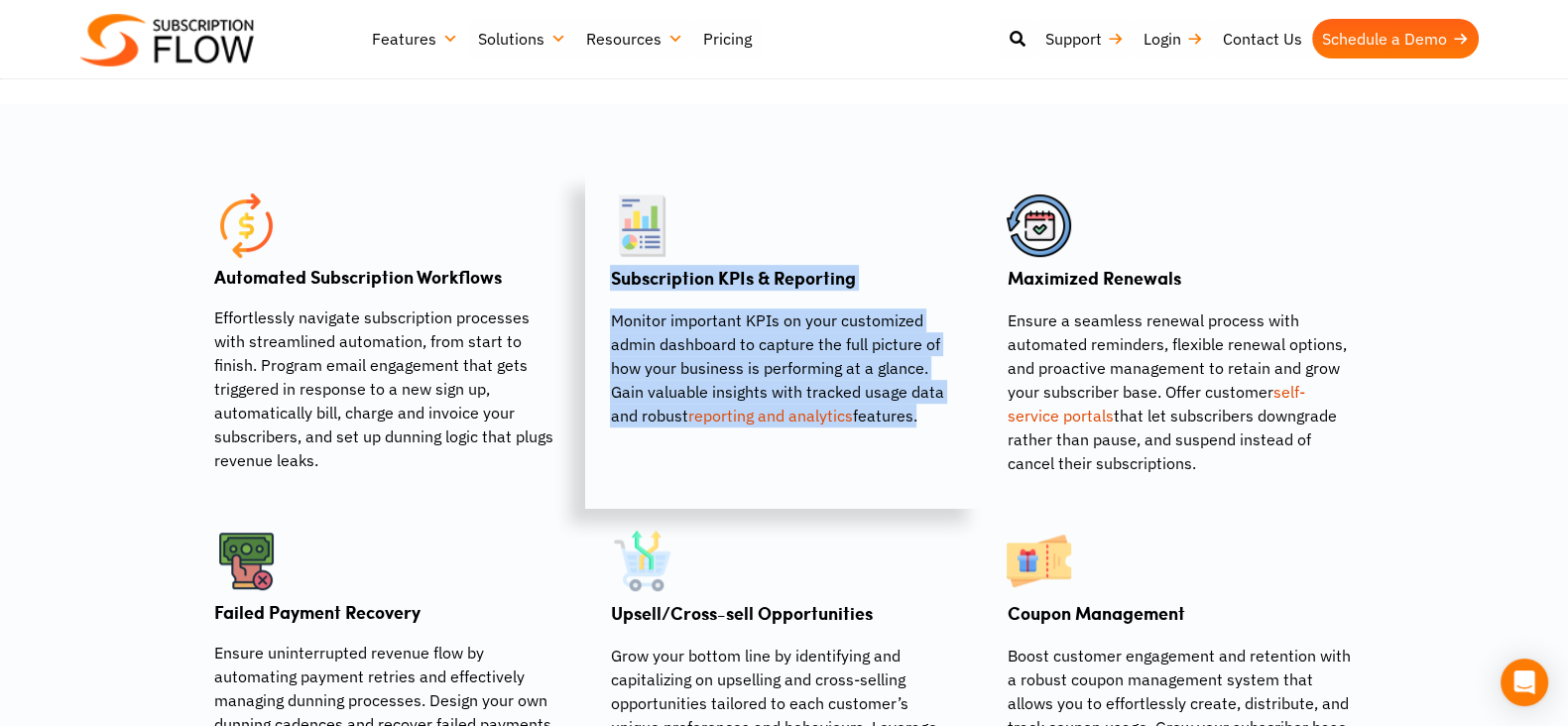 drag, startPoint x: 917, startPoint y: 418, endPoint x: 595, endPoint y: 300, distance: 342.94023 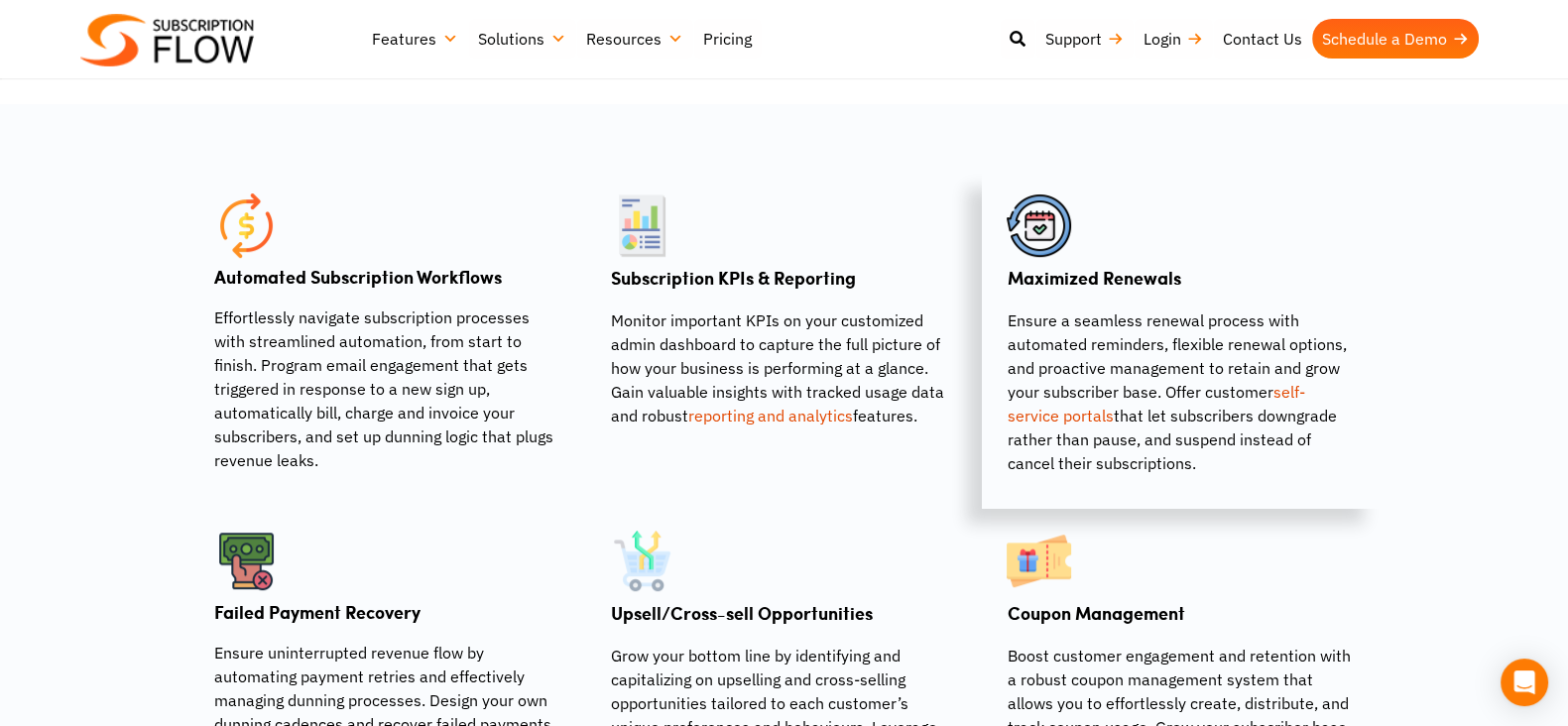 click on "Ensure a seamless renewal process with automated reminders, flexible renewal options, and proactive management to retain and grow your subscriber base. Offer customer  self-service portals  that let subscribers downgrade rather than pause, and suspend instead of cancel their subscriptions." at bounding box center [1180, 392] 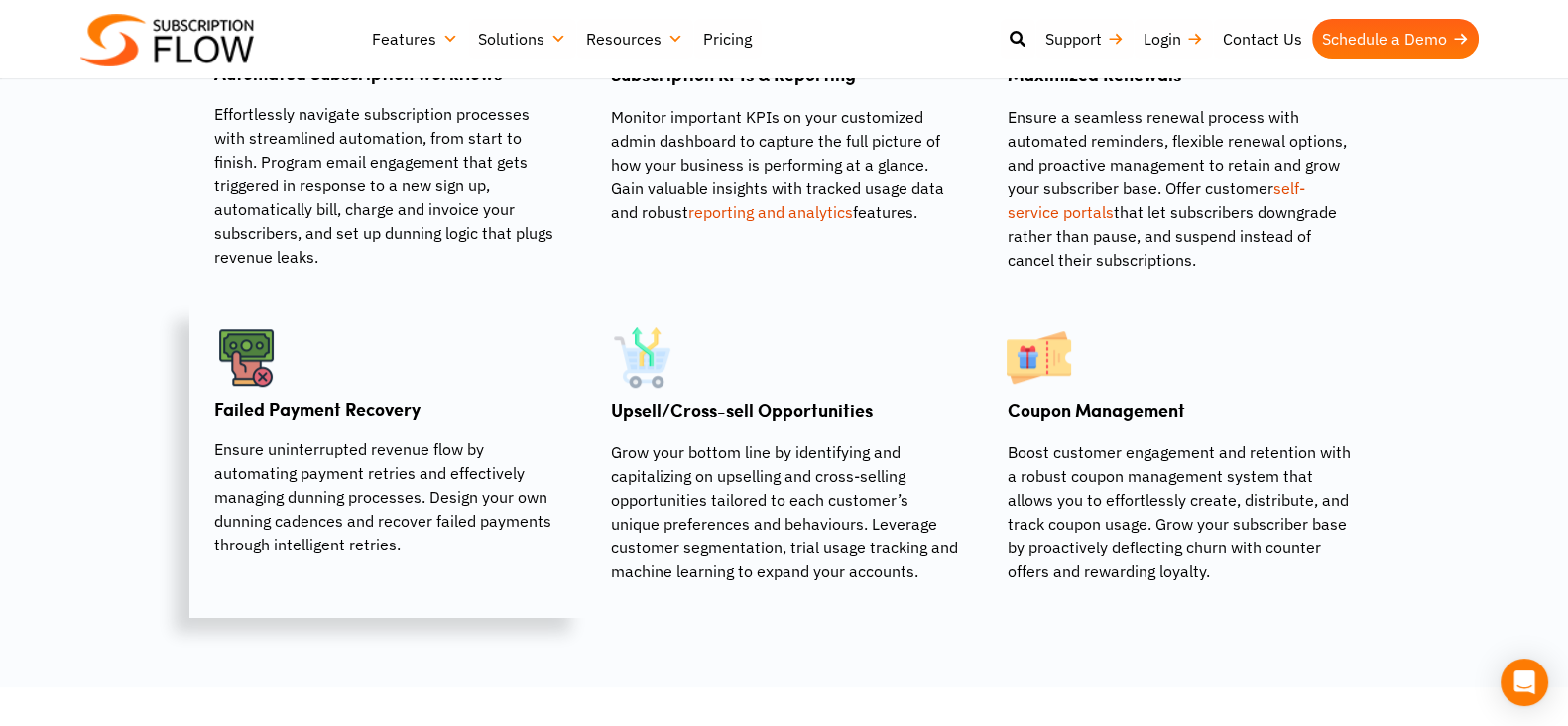 scroll, scrollTop: 1611, scrollLeft: 0, axis: vertical 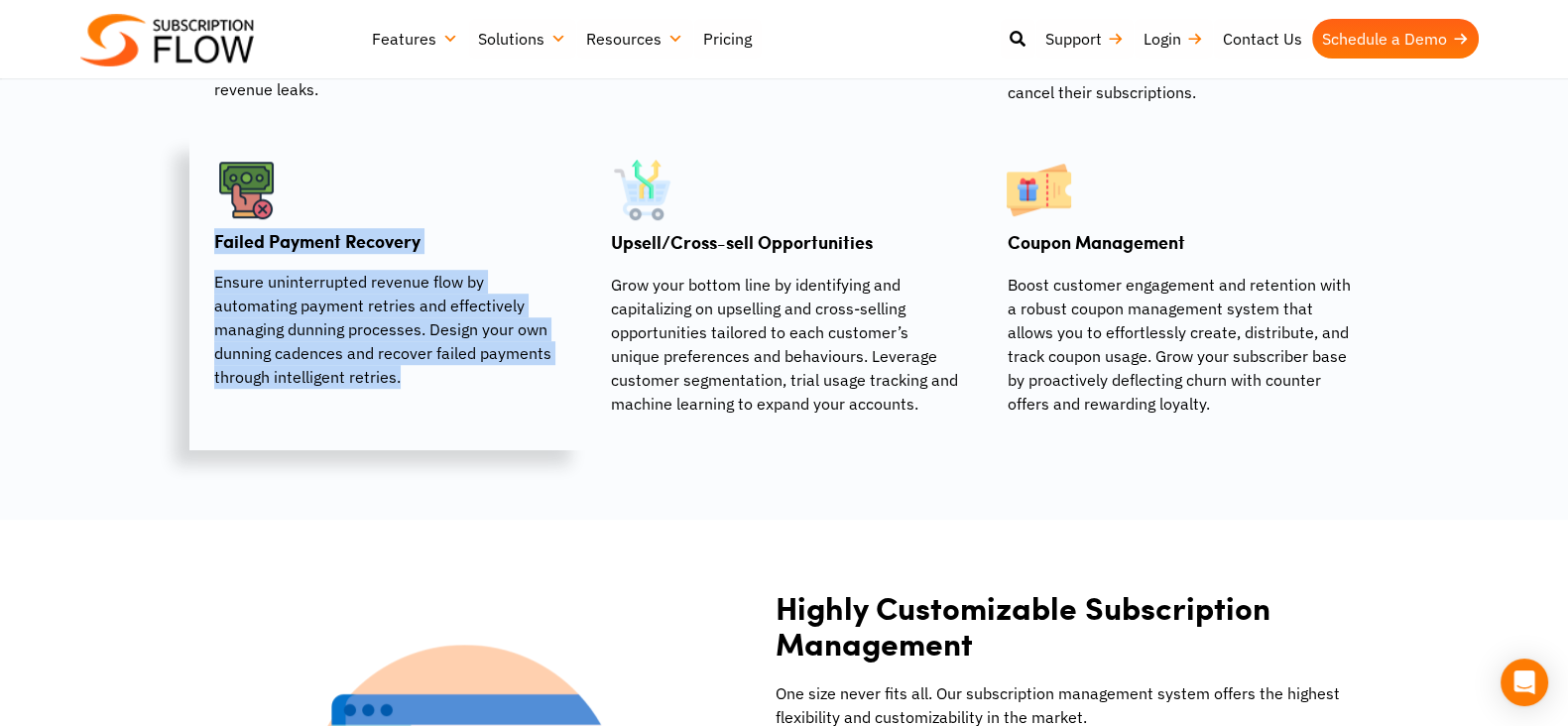 drag, startPoint x: 407, startPoint y: 382, endPoint x: 198, endPoint y: 243, distance: 251.002 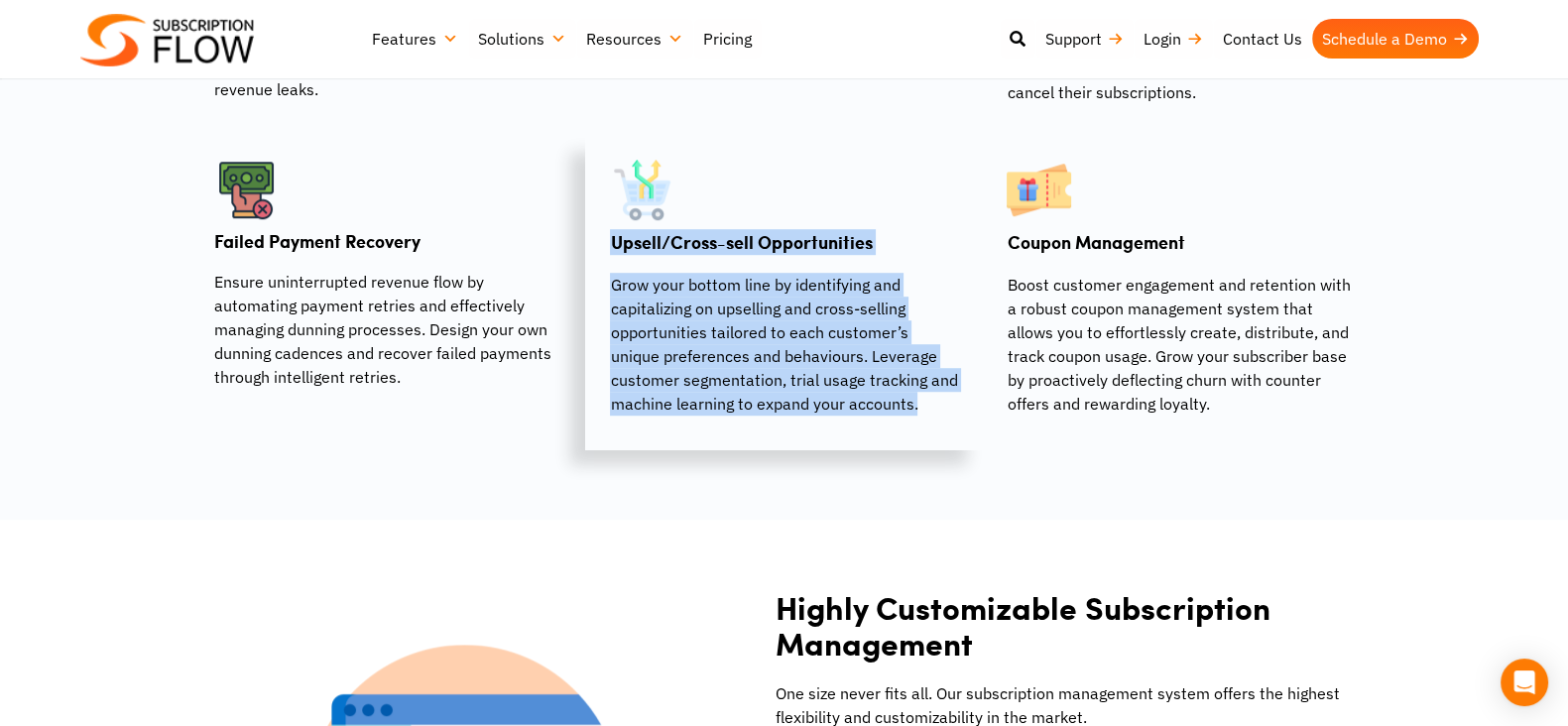 drag, startPoint x: 867, startPoint y: 407, endPoint x: 595, endPoint y: 244, distance: 317.10093 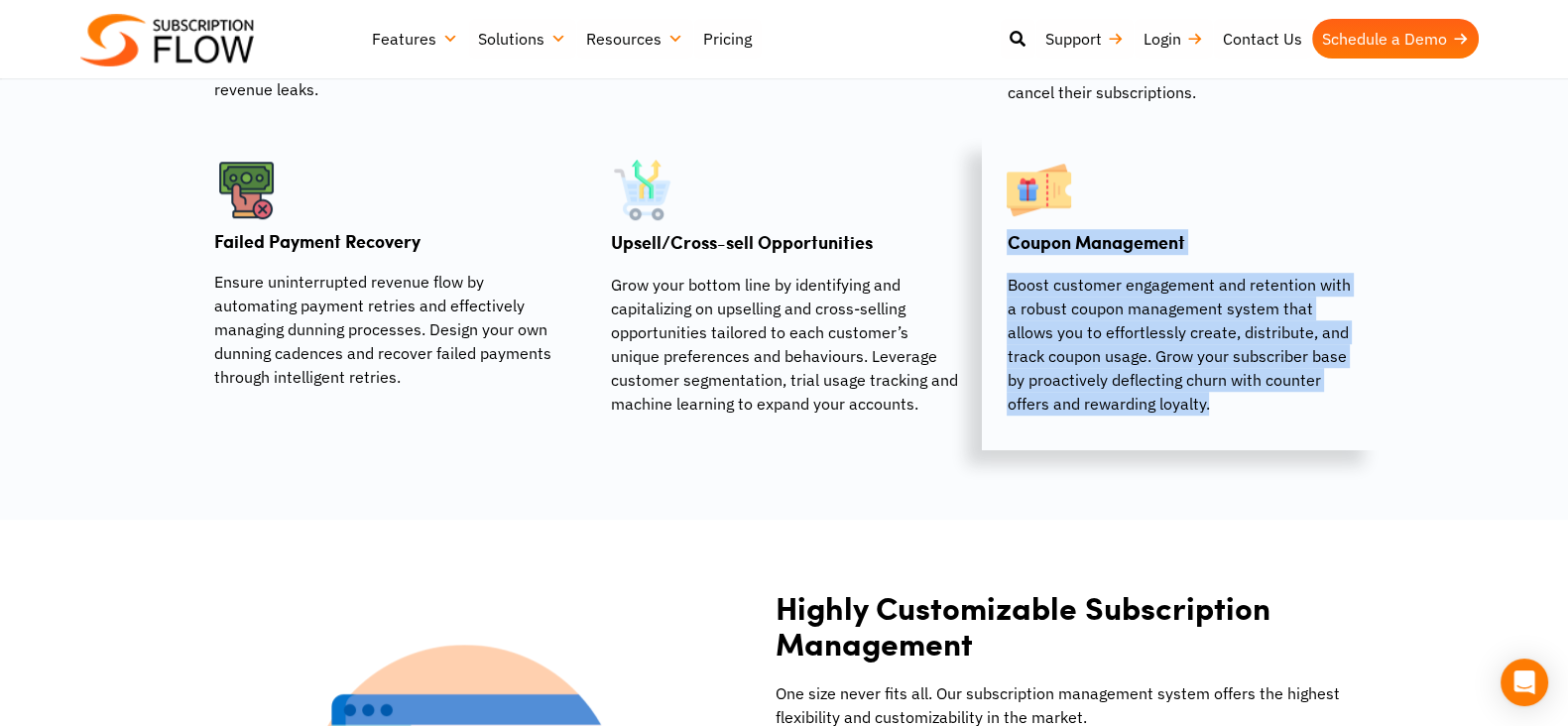 drag, startPoint x: 1222, startPoint y: 410, endPoint x: 987, endPoint y: 258, distance: 279.87319 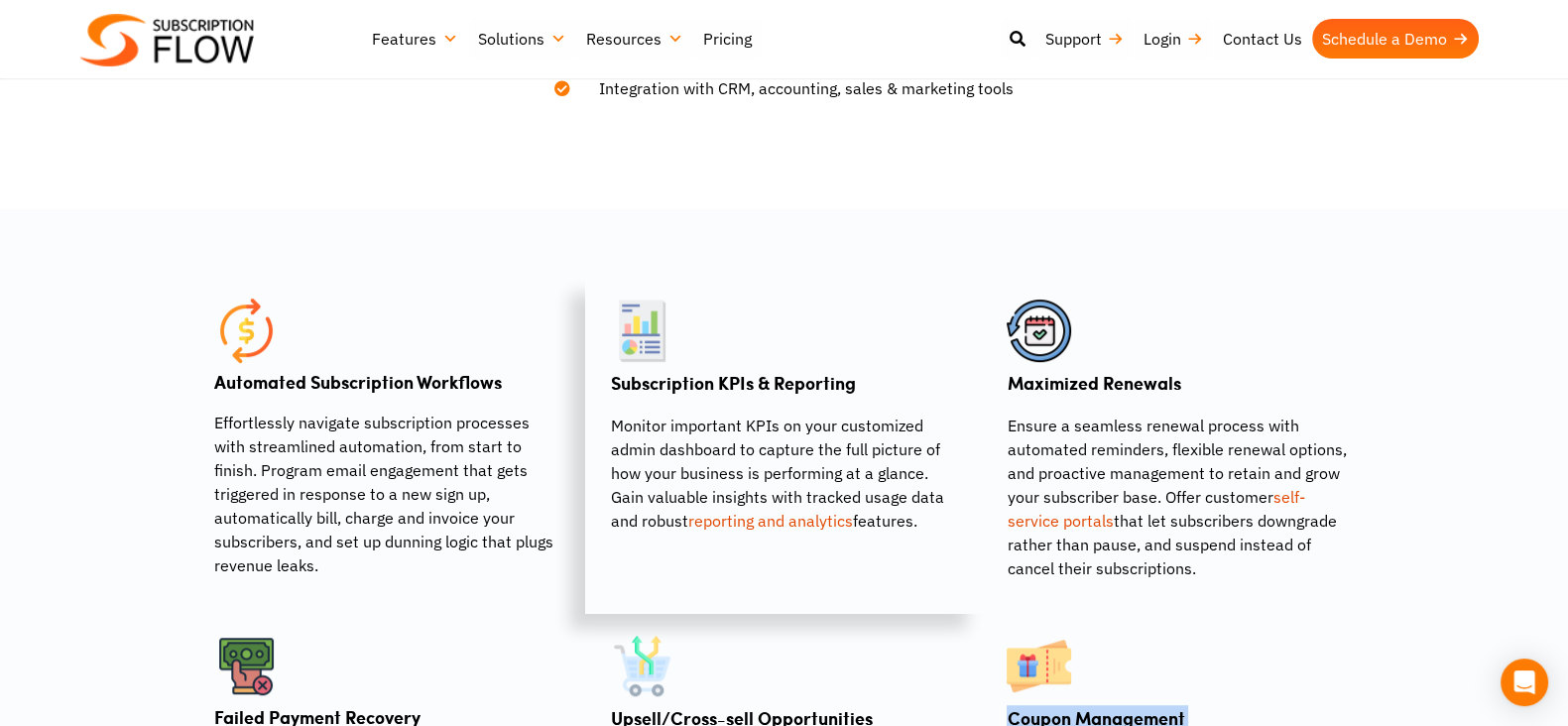 scroll, scrollTop: 1364, scrollLeft: 0, axis: vertical 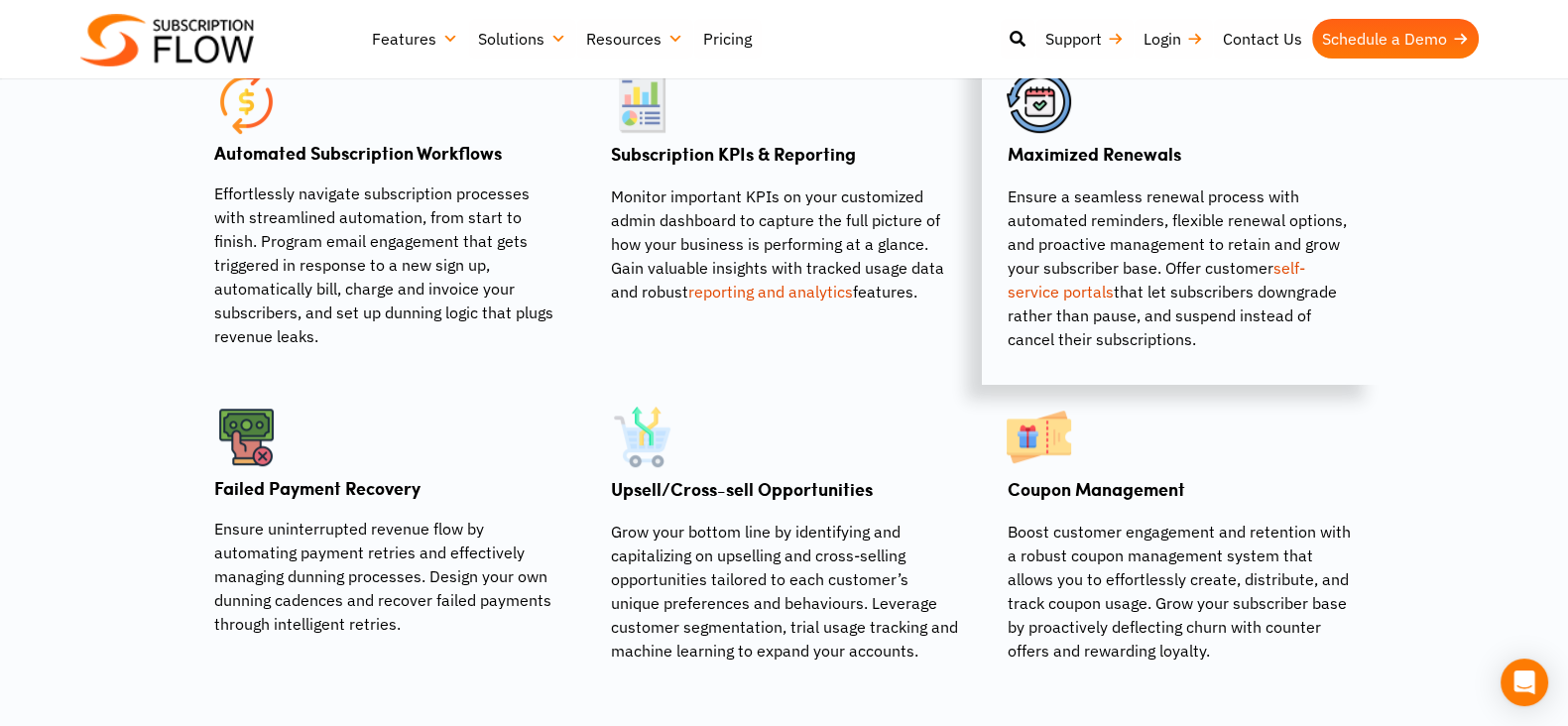 drag, startPoint x: 965, startPoint y: 116, endPoint x: 1046, endPoint y: 96, distance: 83.43261 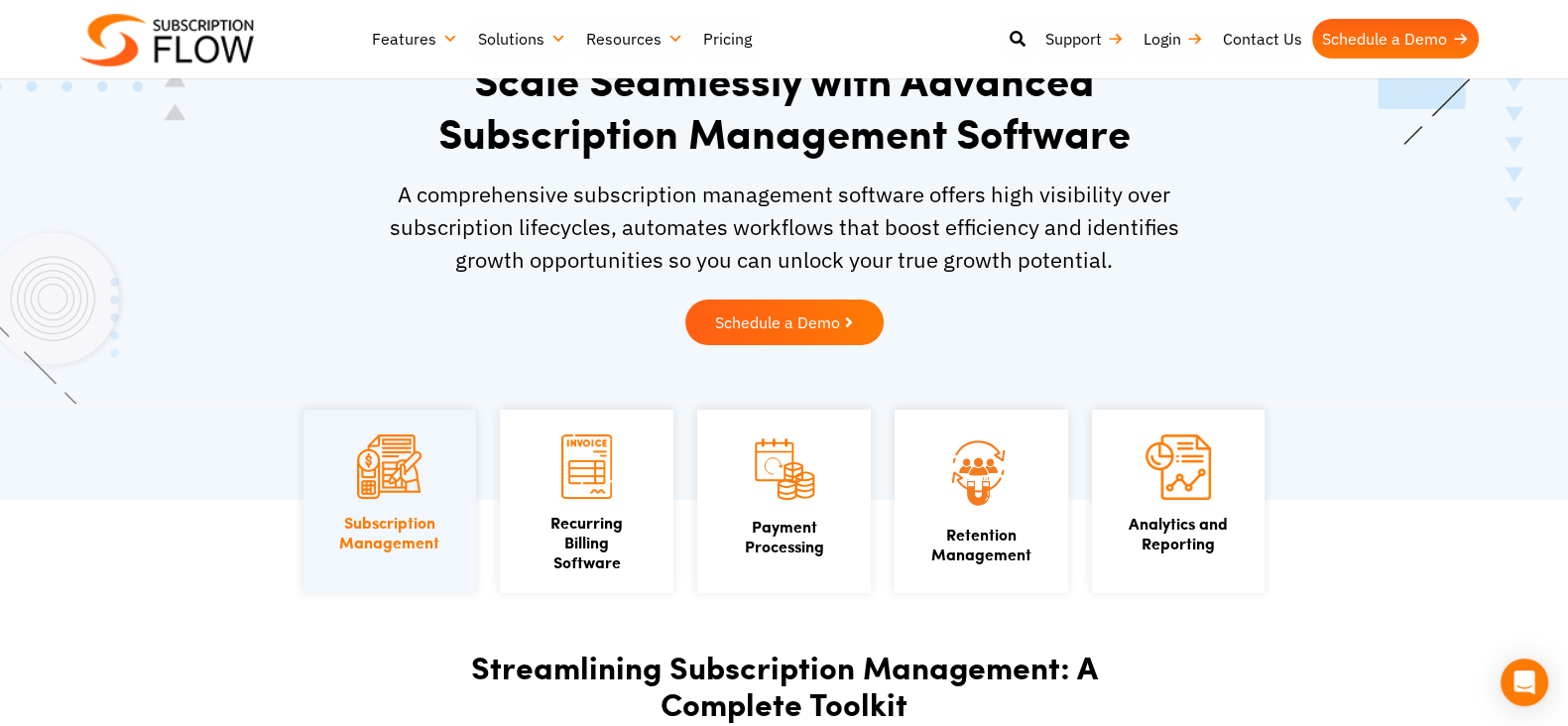 scroll, scrollTop: 0, scrollLeft: 0, axis: both 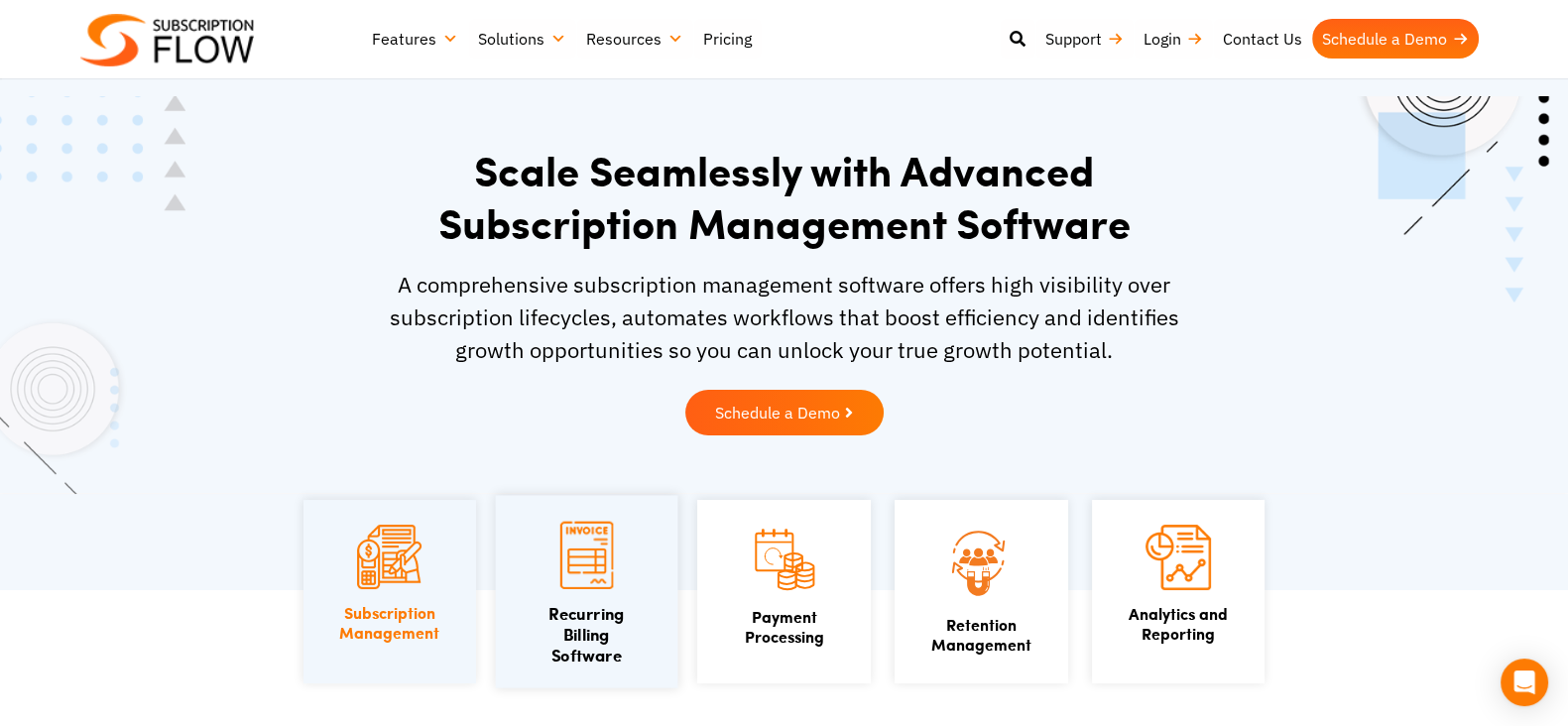 click at bounding box center [587, 555] 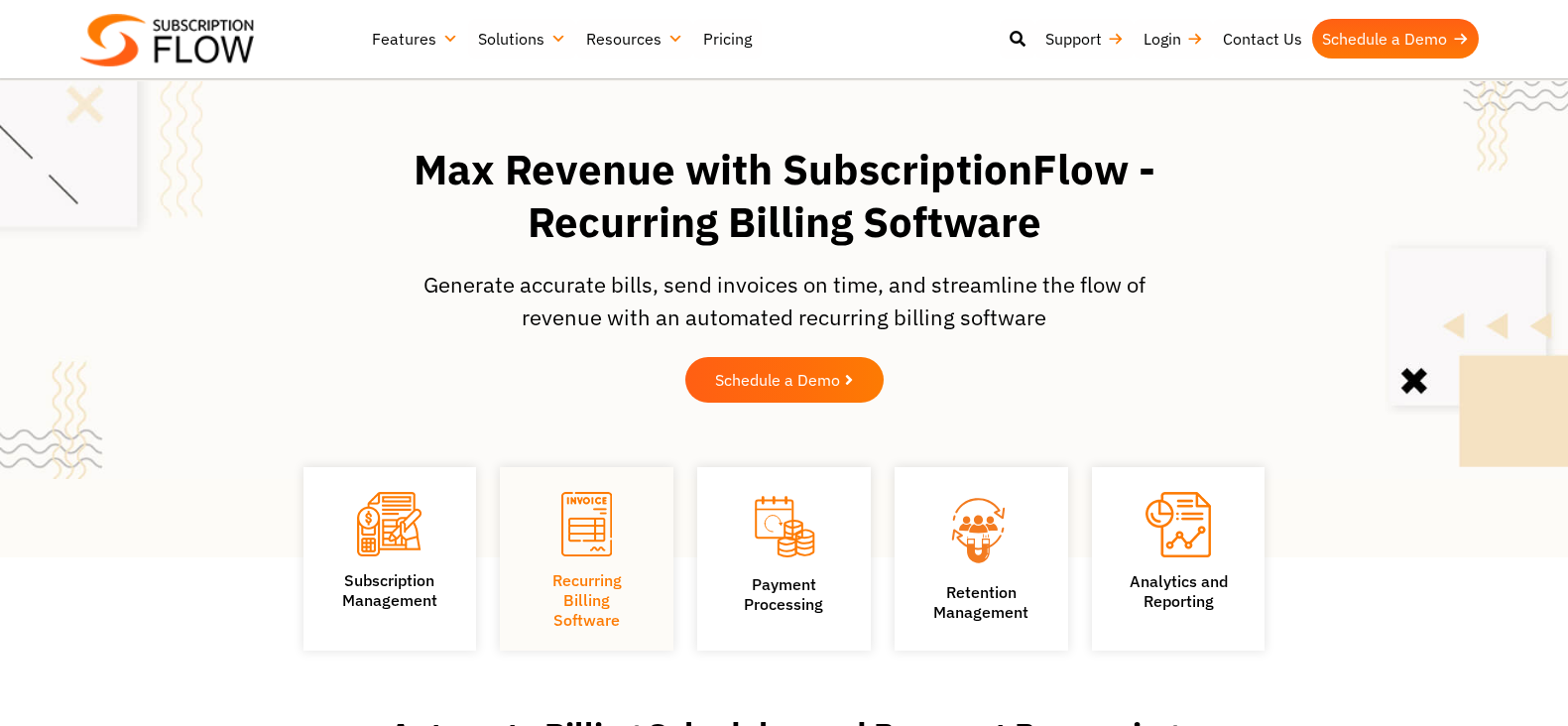 scroll, scrollTop: 0, scrollLeft: 0, axis: both 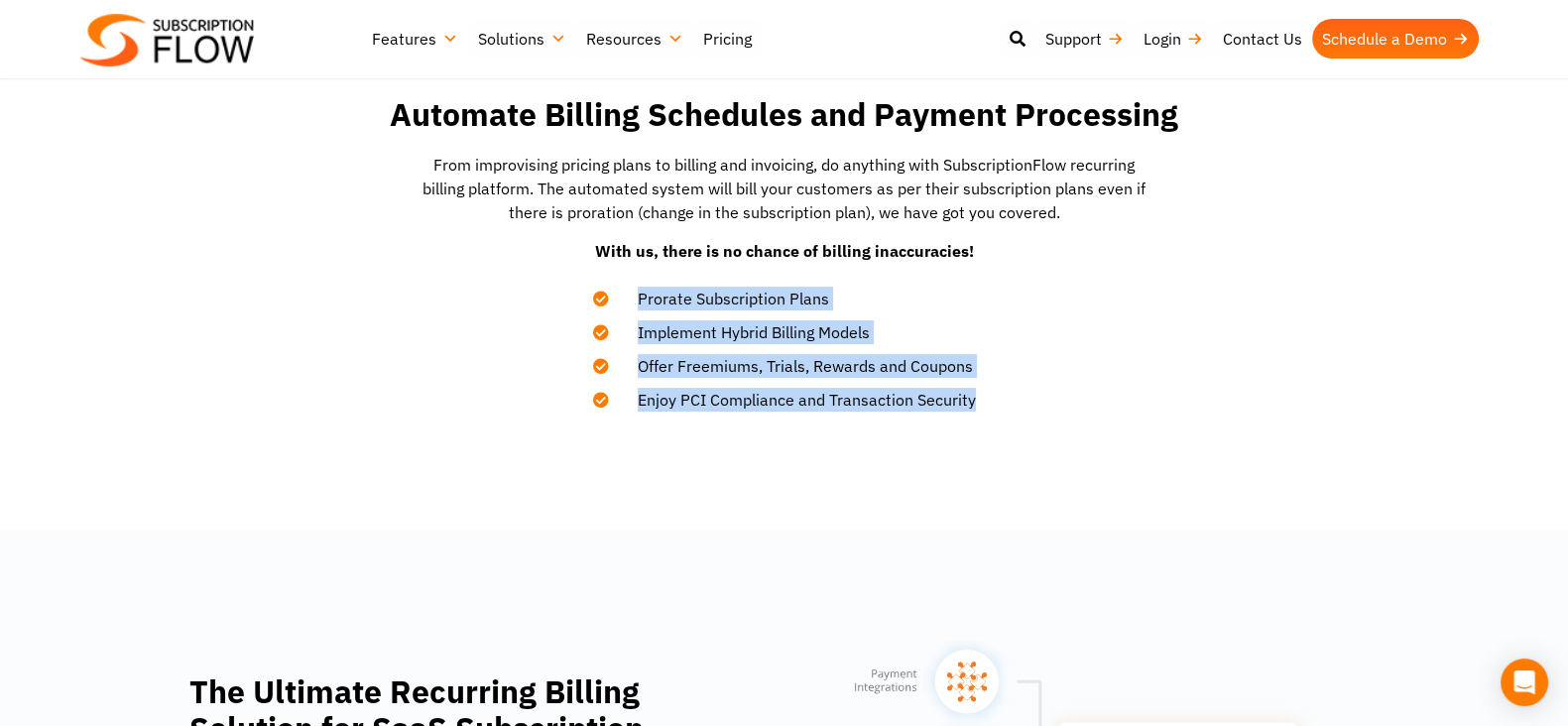 drag, startPoint x: 983, startPoint y: 403, endPoint x: 632, endPoint y: 294, distance: 367.53503 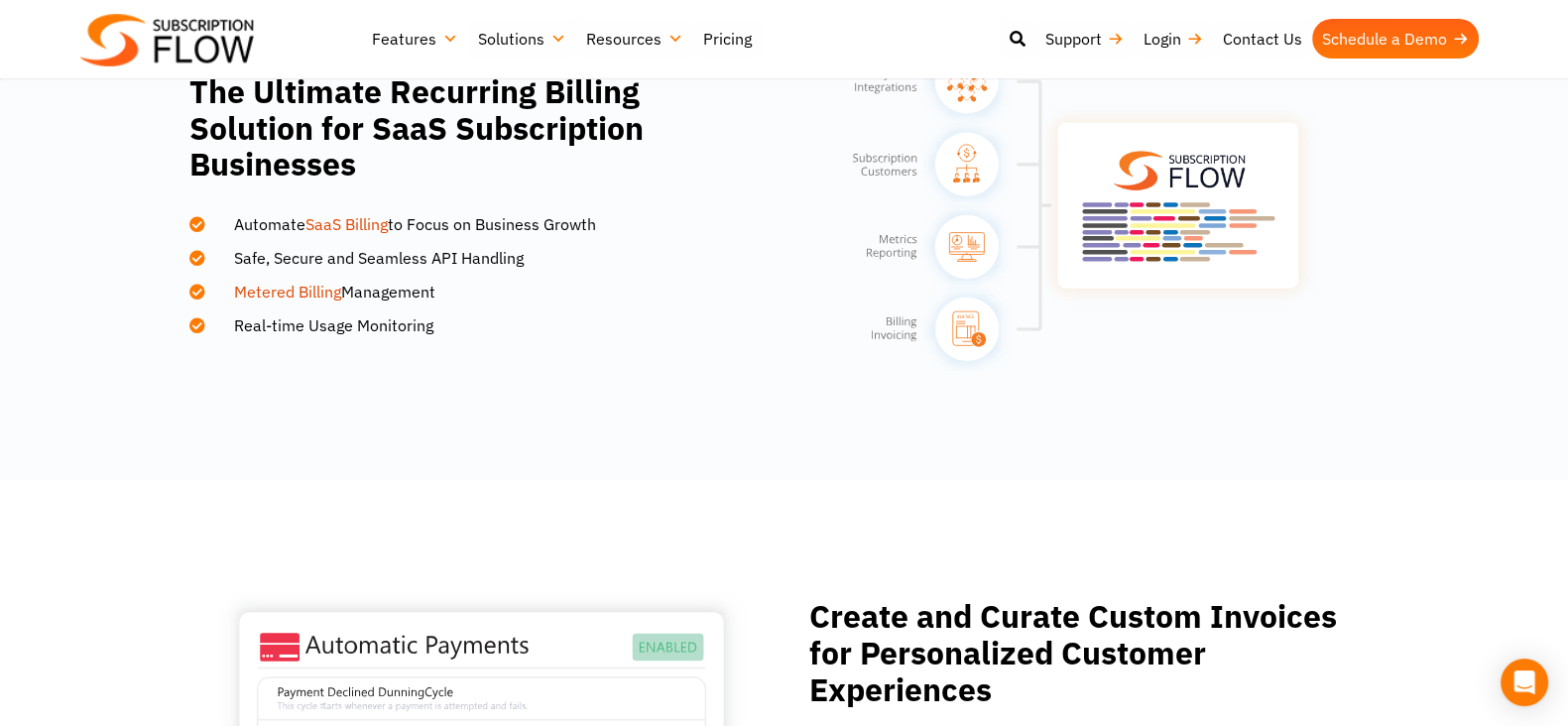 scroll, scrollTop: 1116, scrollLeft: 0, axis: vertical 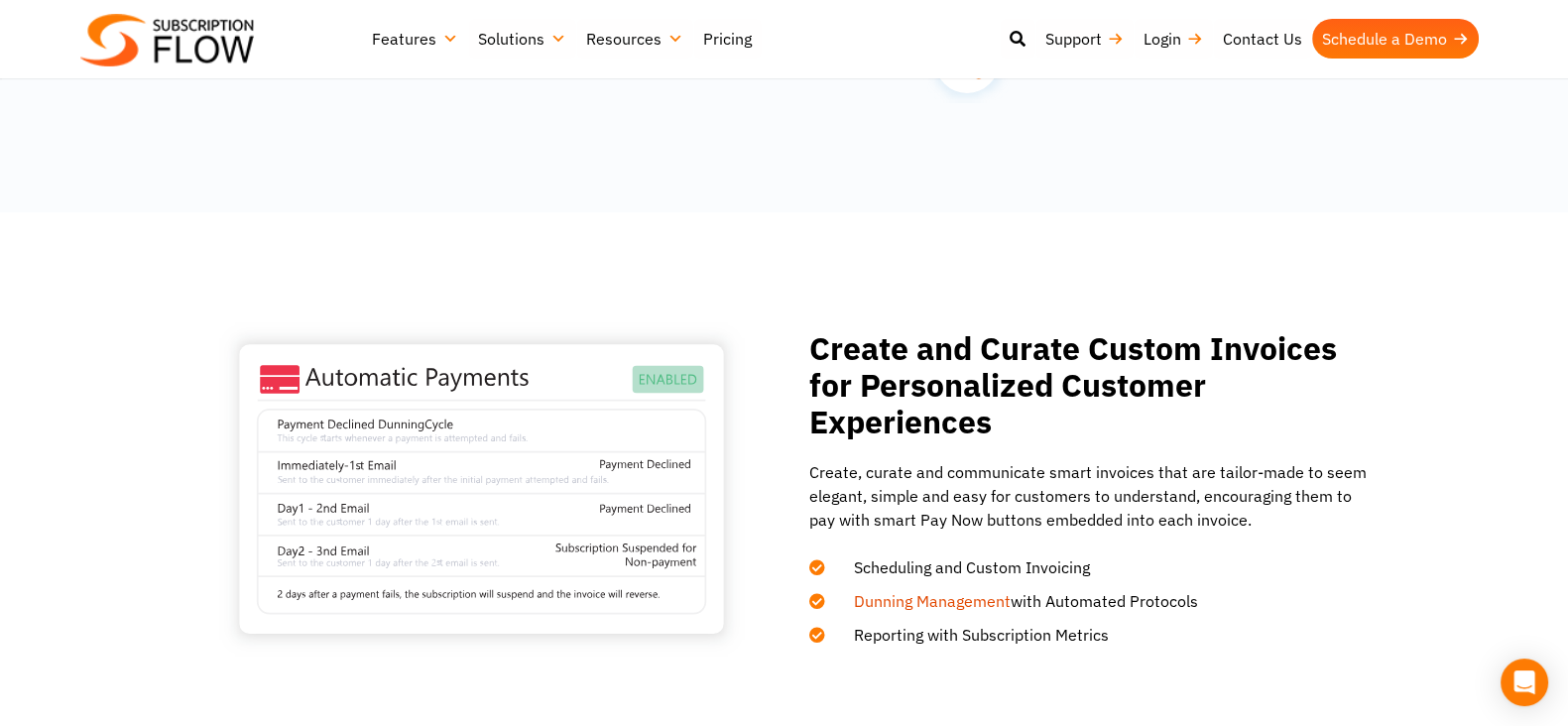 click on "Create and Curate Custom Invoices for Personalized Customer Experiences
Create, curate and communicate smart invoices that are tailor-made to seem elegant, simple and easy for customers to understand, encouraging them to pay with smart Pay Now buttons embedded into each invoice.
Scheduling and Custom Invoicing
Dunning Management  with Automated Protocols
Reporting with Subscription Metrics" at bounding box center [784, 489] 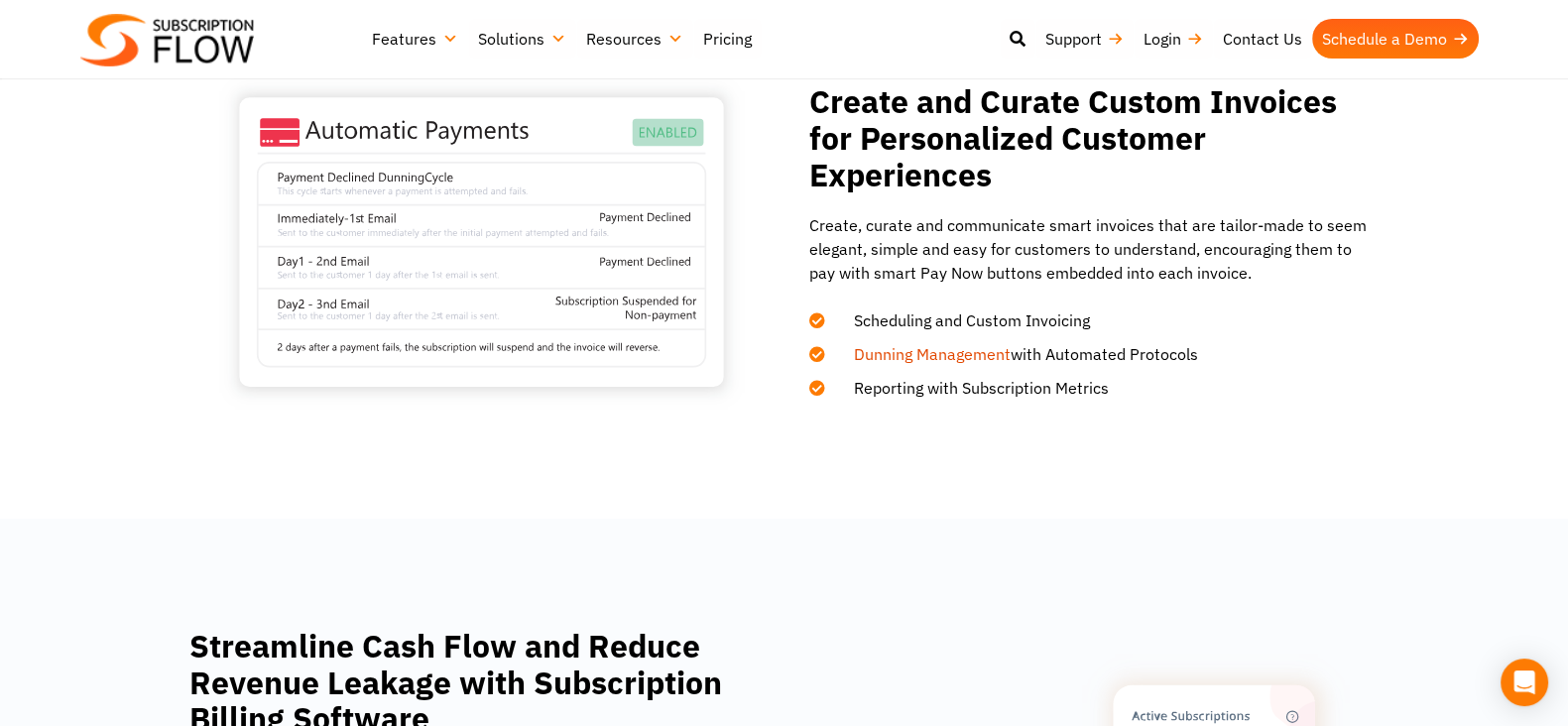 scroll, scrollTop: 1611, scrollLeft: 0, axis: vertical 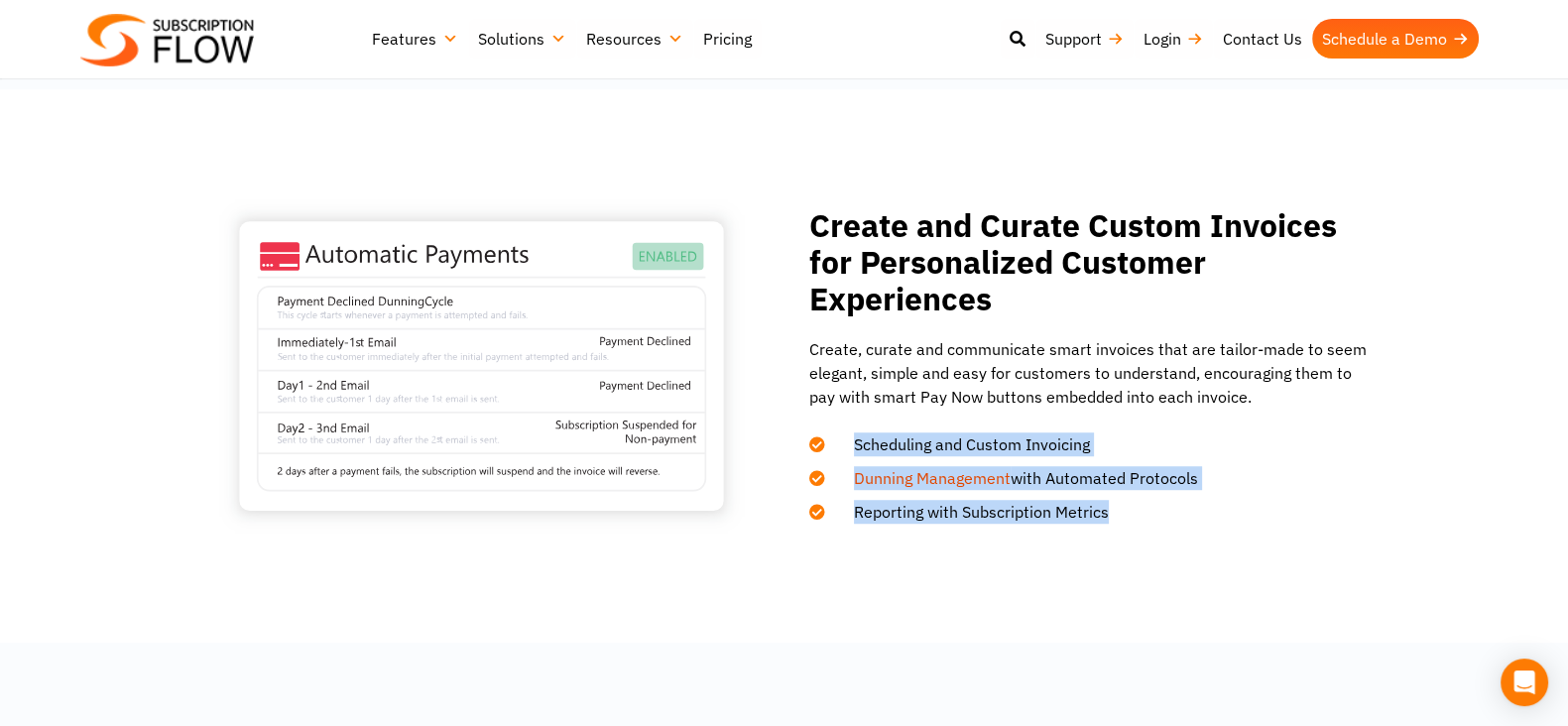 drag, startPoint x: 1113, startPoint y: 515, endPoint x: 853, endPoint y: 442, distance: 270.0537 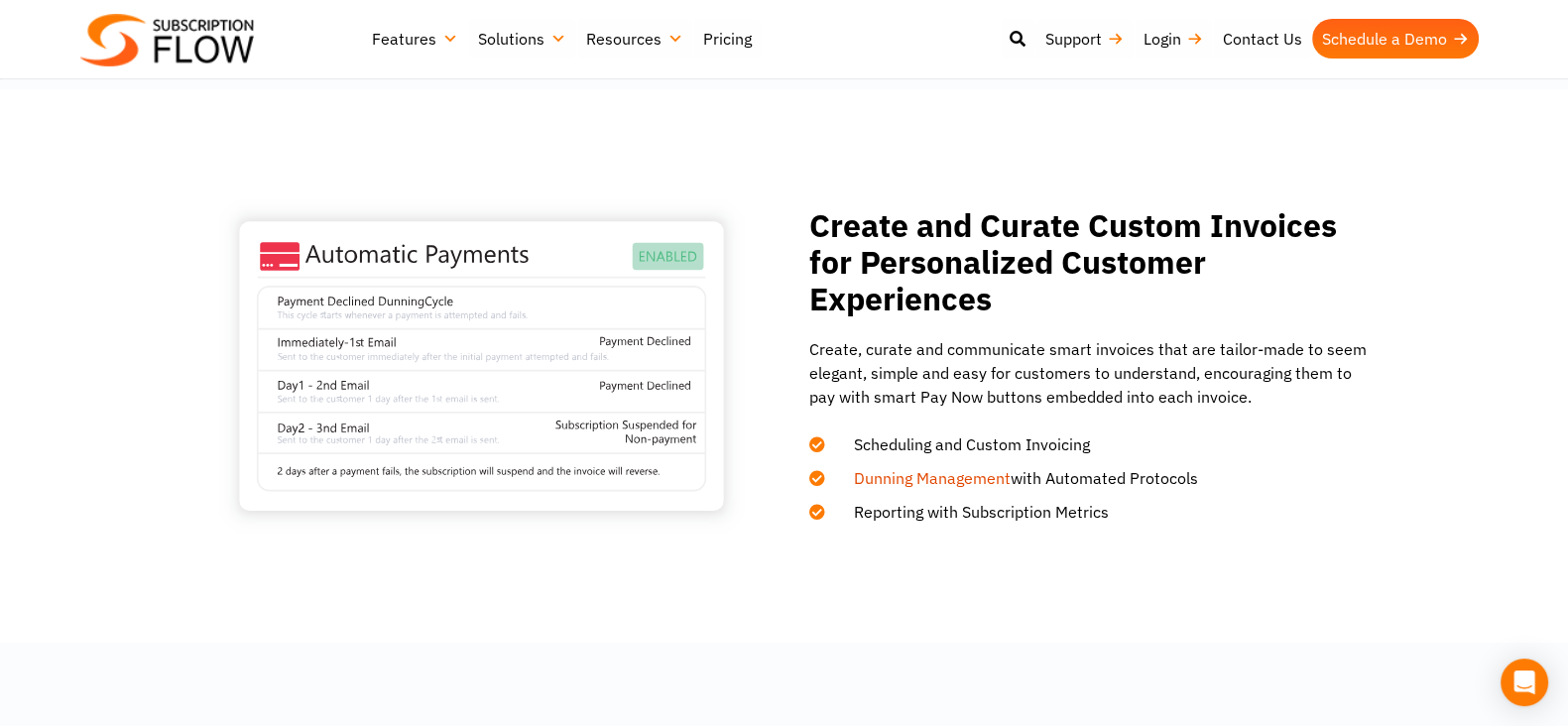 click on "Streamline Cash Flow and Reduce Revenue Leakage with Subscription Billing Software
With smart dunning features that allow you to create automated protocols with scheduled responses and warnings, you can rest easy without worrying about revenue leakage due to involuntary churn or payment failures. SubscriptionFlow recurring billing software makes it easy to set up automatic payments for services or products. You can also customize recurring billing plans to suit your needs. Get the smartest business insights in SubscriptionFlow’s all-inclusive dashboard that provides you:
ARR, MRR
CAC, CLV
Cross-Sell  and   Upsell  Opportunities and More!" at bounding box center [784, 1040] 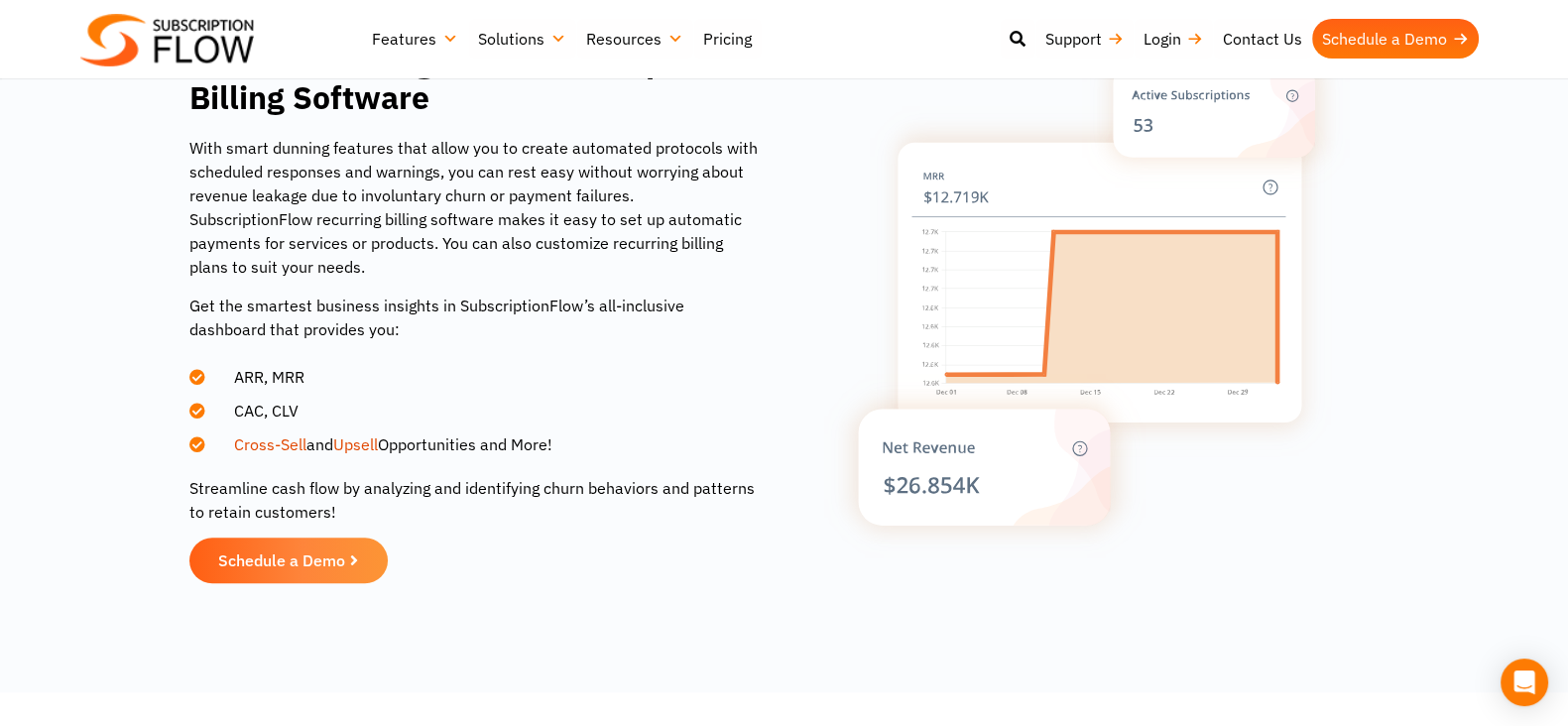 scroll, scrollTop: 2232, scrollLeft: 0, axis: vertical 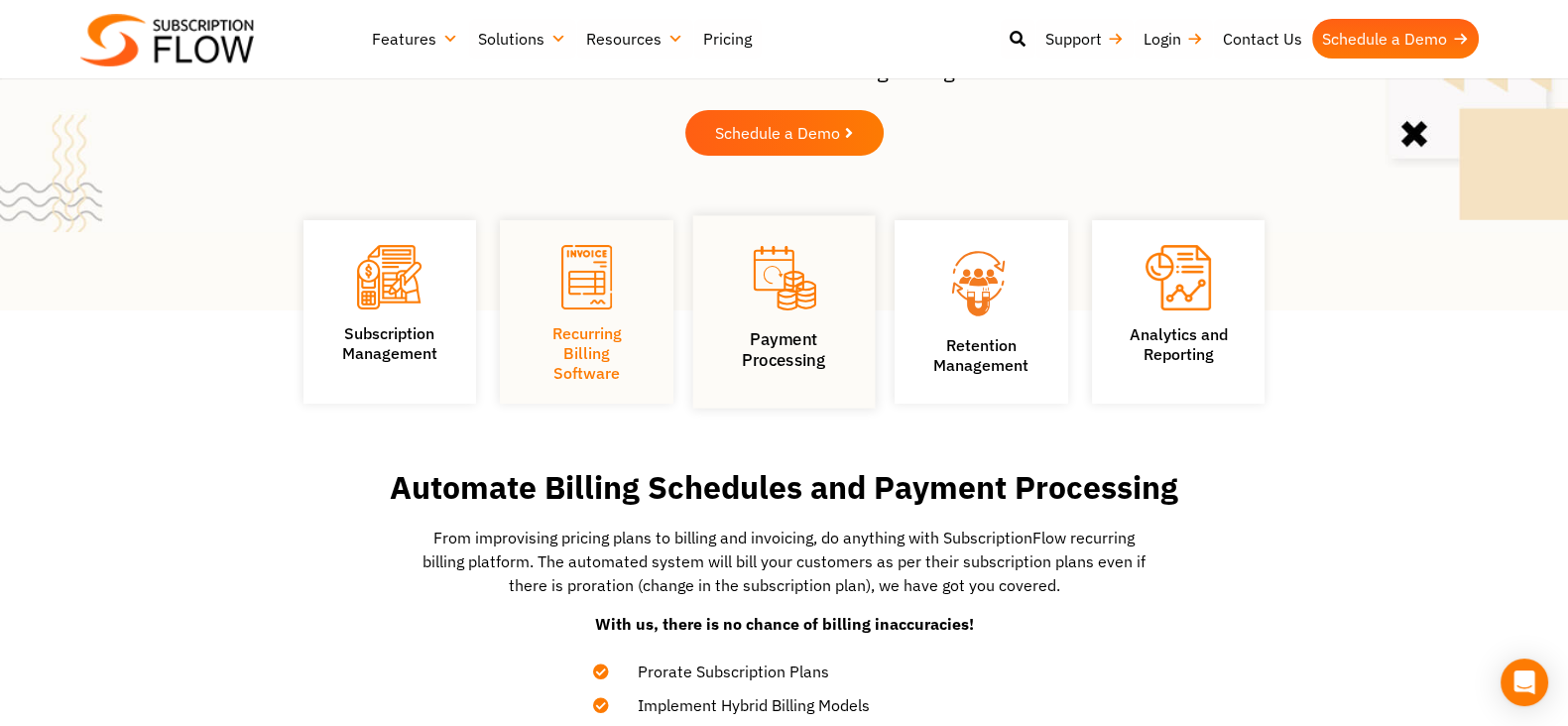 click on "Payment   Processing" at bounding box center (784, 349) 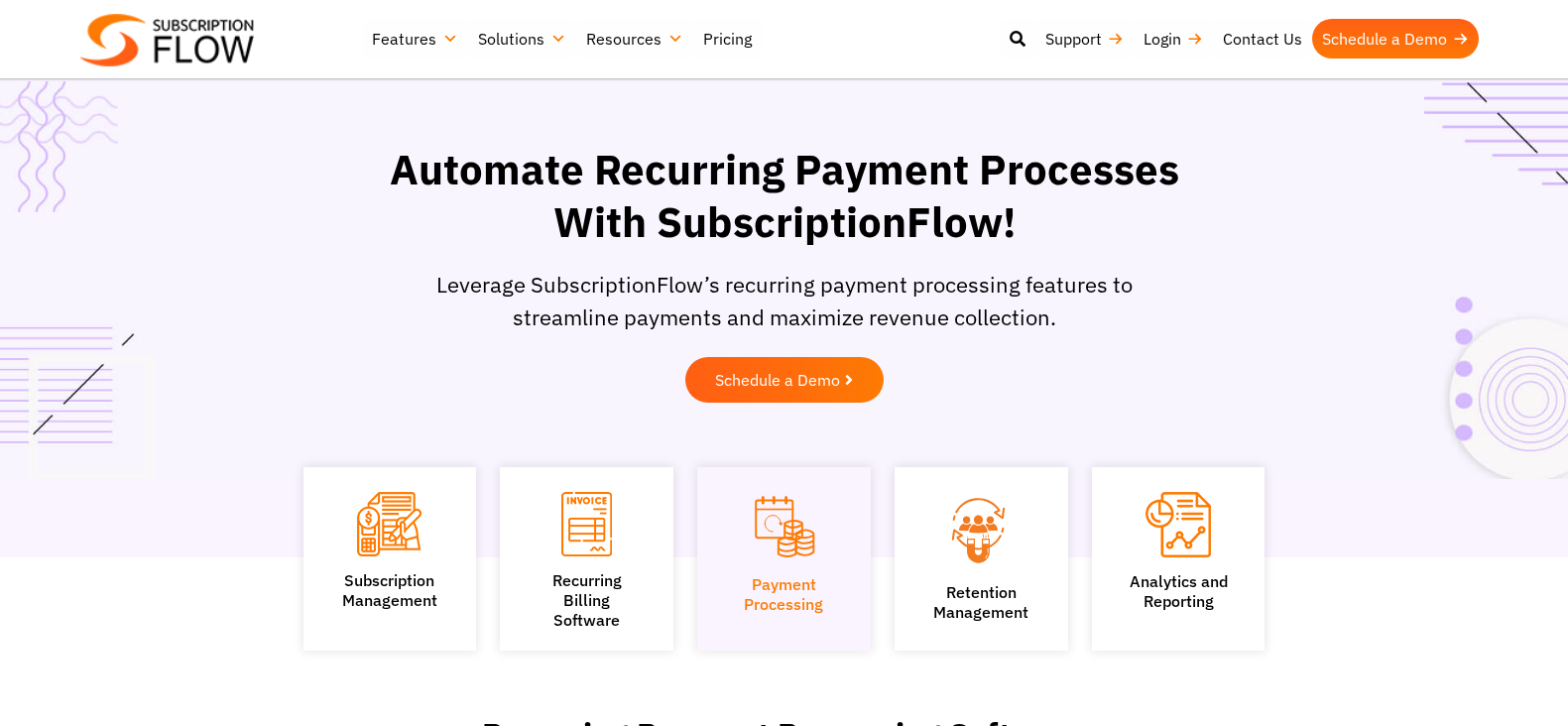 scroll, scrollTop: 495, scrollLeft: 0, axis: vertical 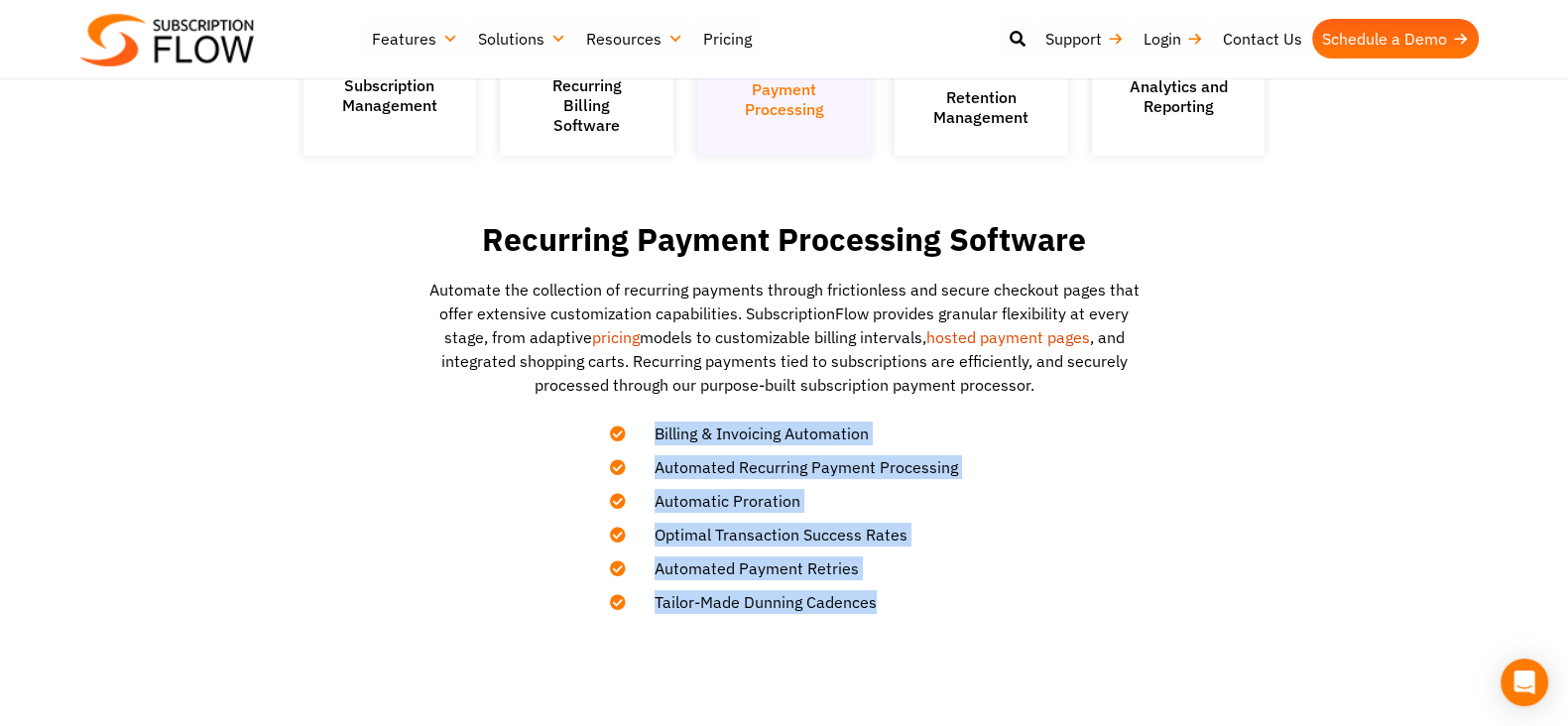 drag, startPoint x: 892, startPoint y: 604, endPoint x: 651, endPoint y: 431, distance: 296.6648 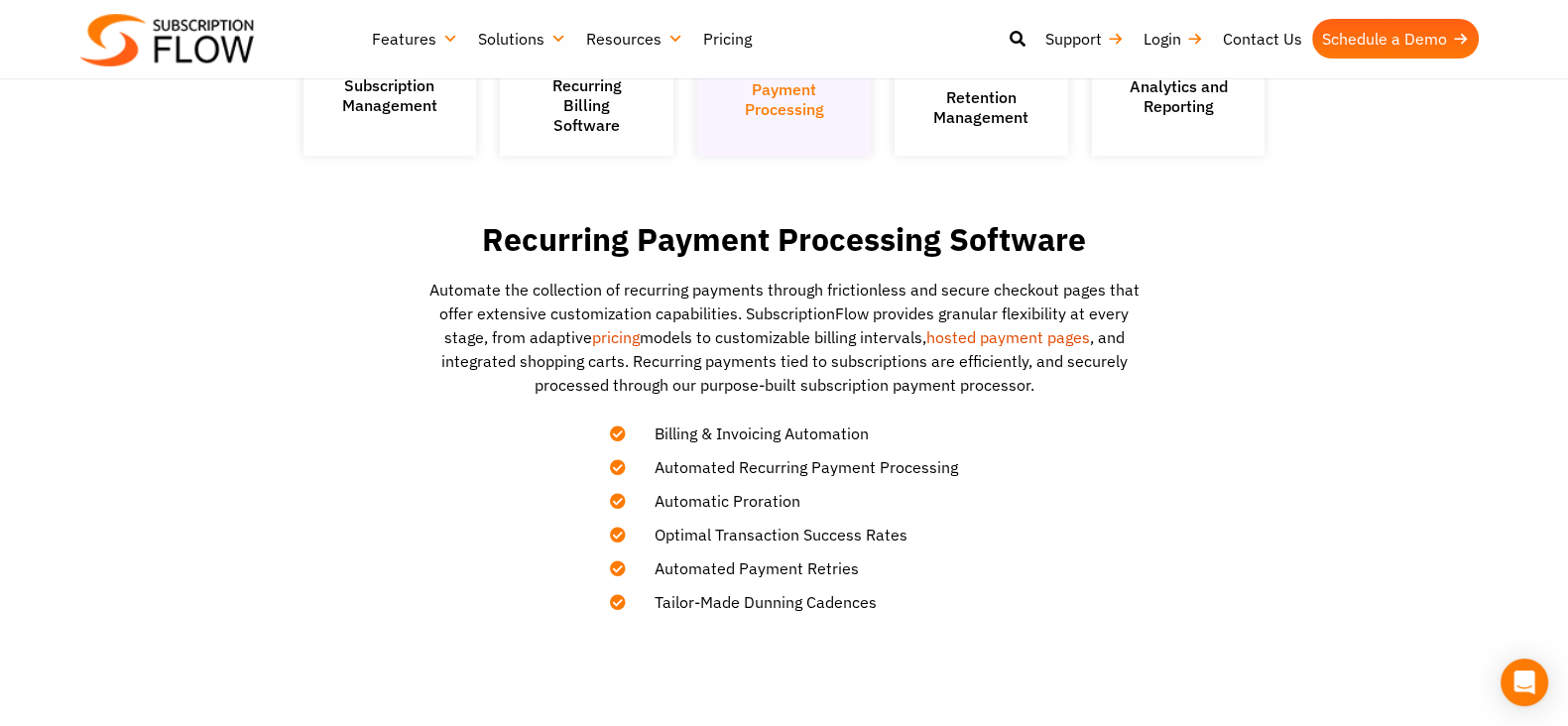 click on "Recurring Payment Processing Software
Automate the collection of recurring payments through frictionless and secure checkout pages that offer extensive customization capabilities. SubscriptionFlow provides granular flexibility at every stage, from adaptive  pricing  models to customizable billing intervals,  hosted payment pages , and integrated shopping carts. Recurring payments tied to subscriptions are efficiently, and securely processed through our purpose-built subscription payment processor.
Billing & Invoicing Automation
Automated Recurring Payment Processing
Automatic Proration
Optimal Transaction Success Rates" at bounding box center (784, 417) 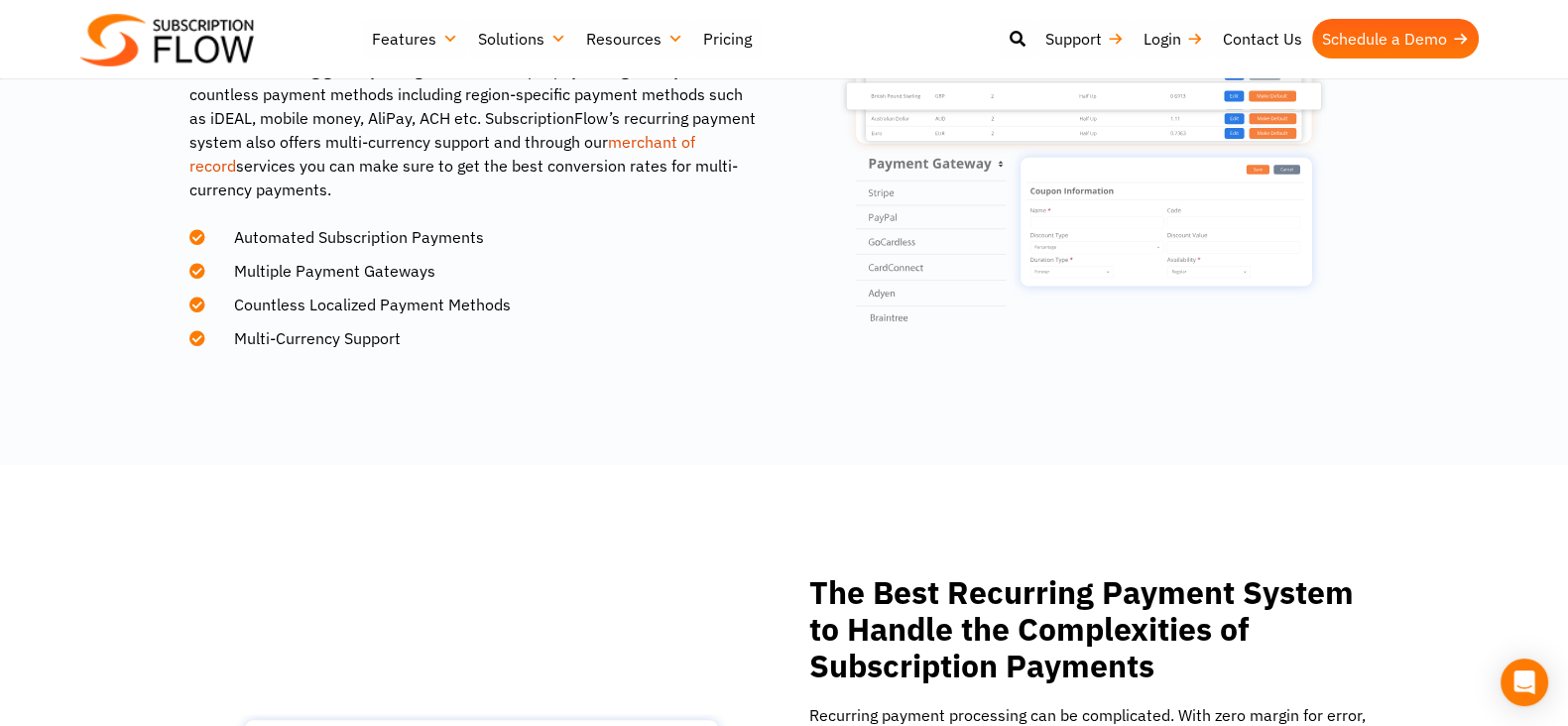 scroll, scrollTop: 1116, scrollLeft: 0, axis: vertical 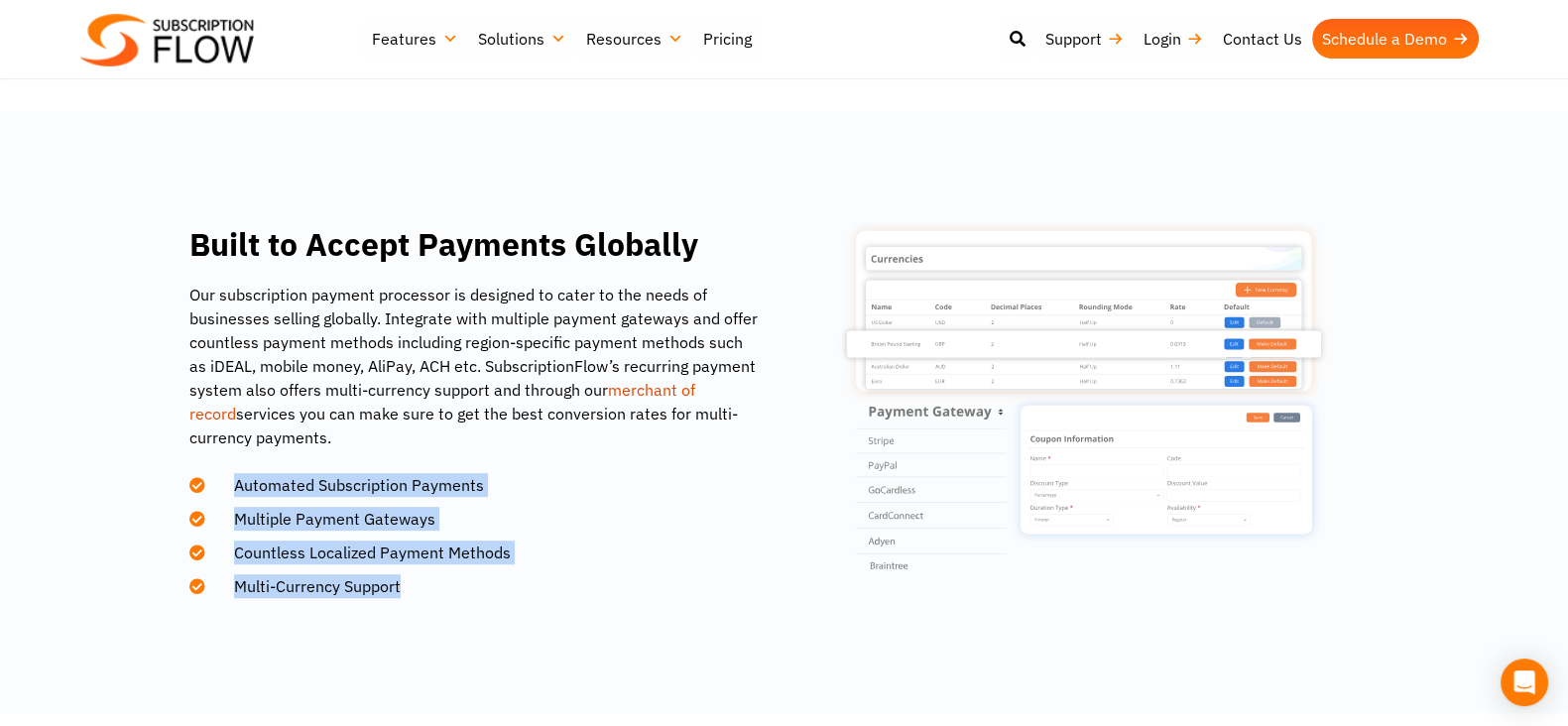 drag, startPoint x: 415, startPoint y: 585, endPoint x: 227, endPoint y: 489, distance: 211.0924 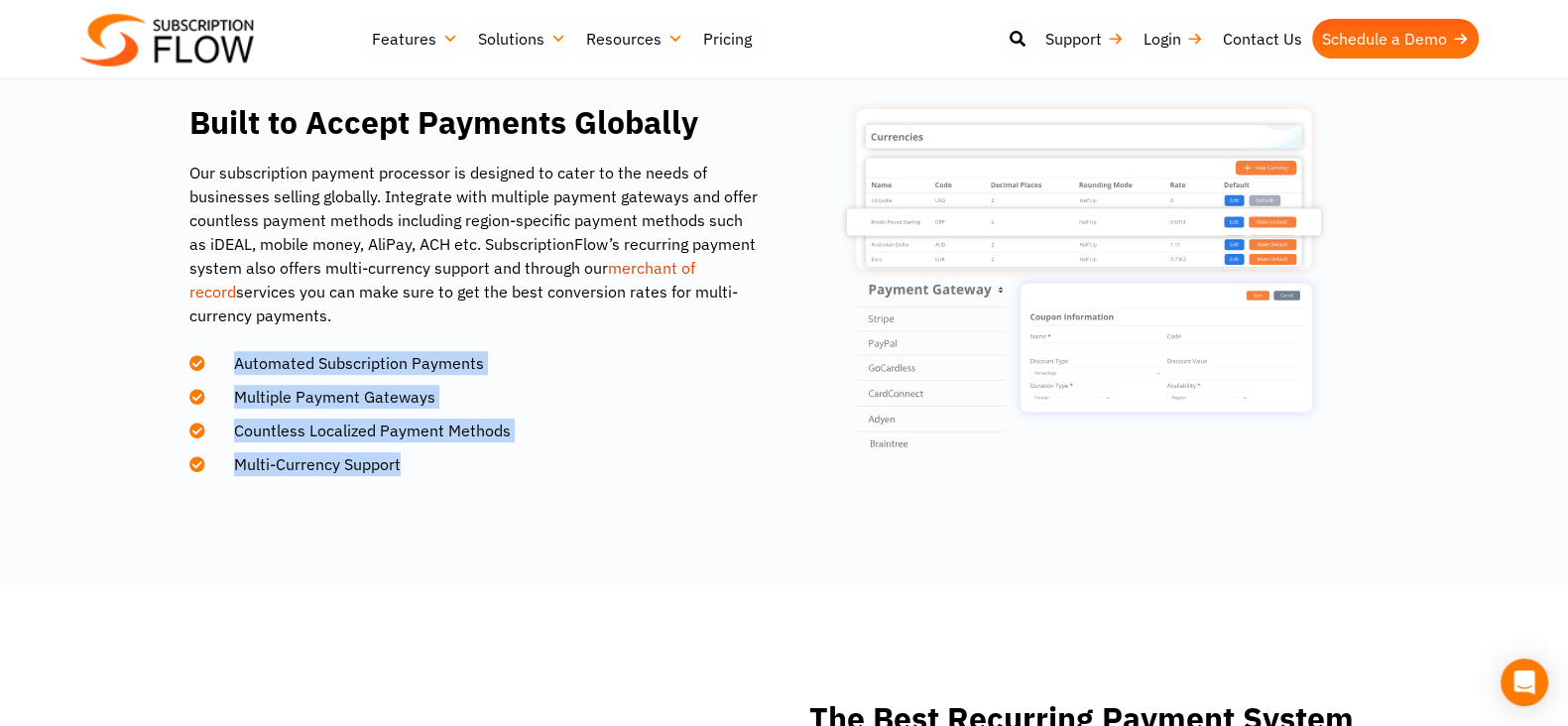 scroll, scrollTop: 1488, scrollLeft: 0, axis: vertical 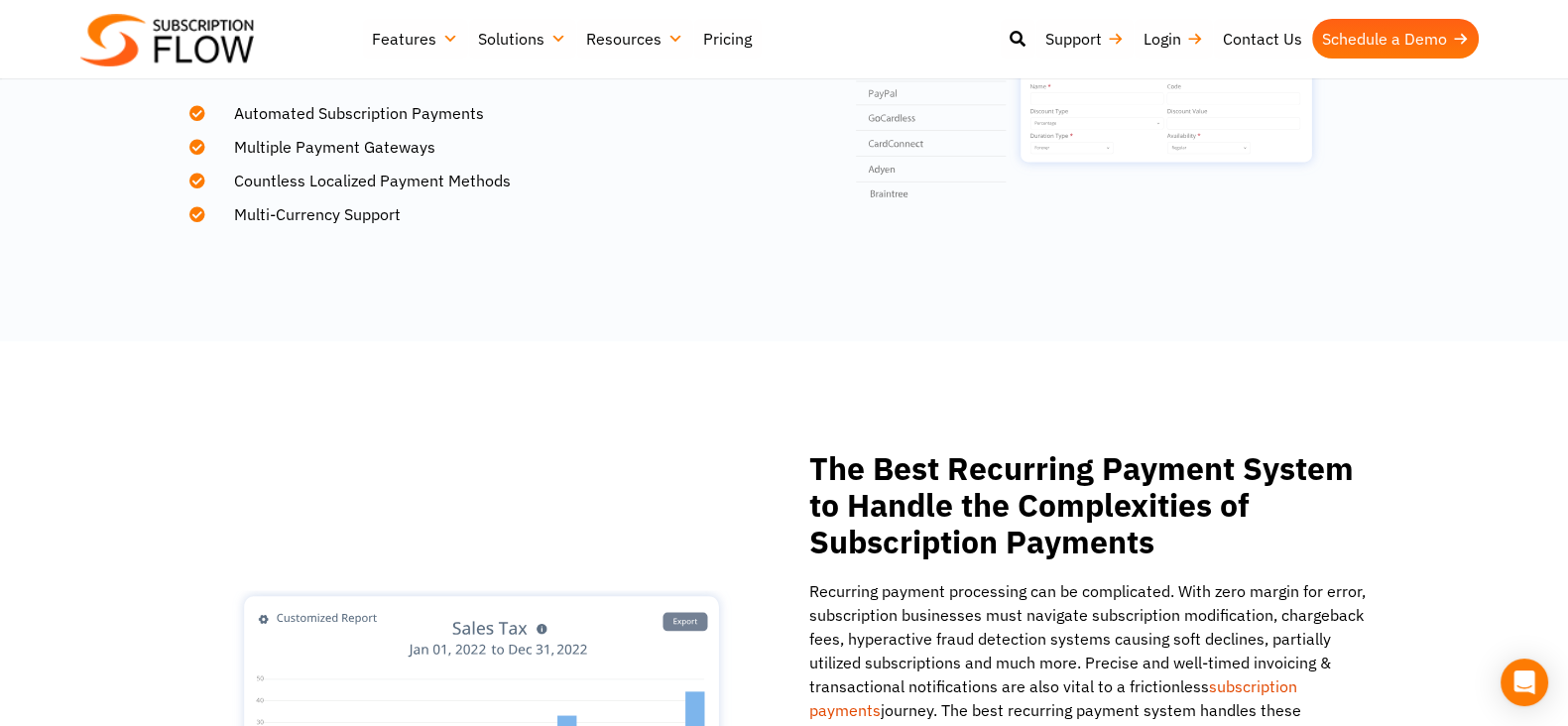 click on "The Best Recurring Payment System to Handle the Complexities of Subscription Payments
Recurring payment processing can be complicated. With zero margin for error, subscription businesses must navigate subscription modification, chargeback fees, hyperactive fraud detection systems causing soft declines, partially utilized subscriptions and much more. Precise and well-timed invoicing & transactional notifications are also vital to a frictionless  subscription payments  journey. The best recurring payment system handles these complexities with features such as:
Customer Transaction Data Tracking
Tagging Recurring Transactions
Account Updater" at bounding box center [784, 706] 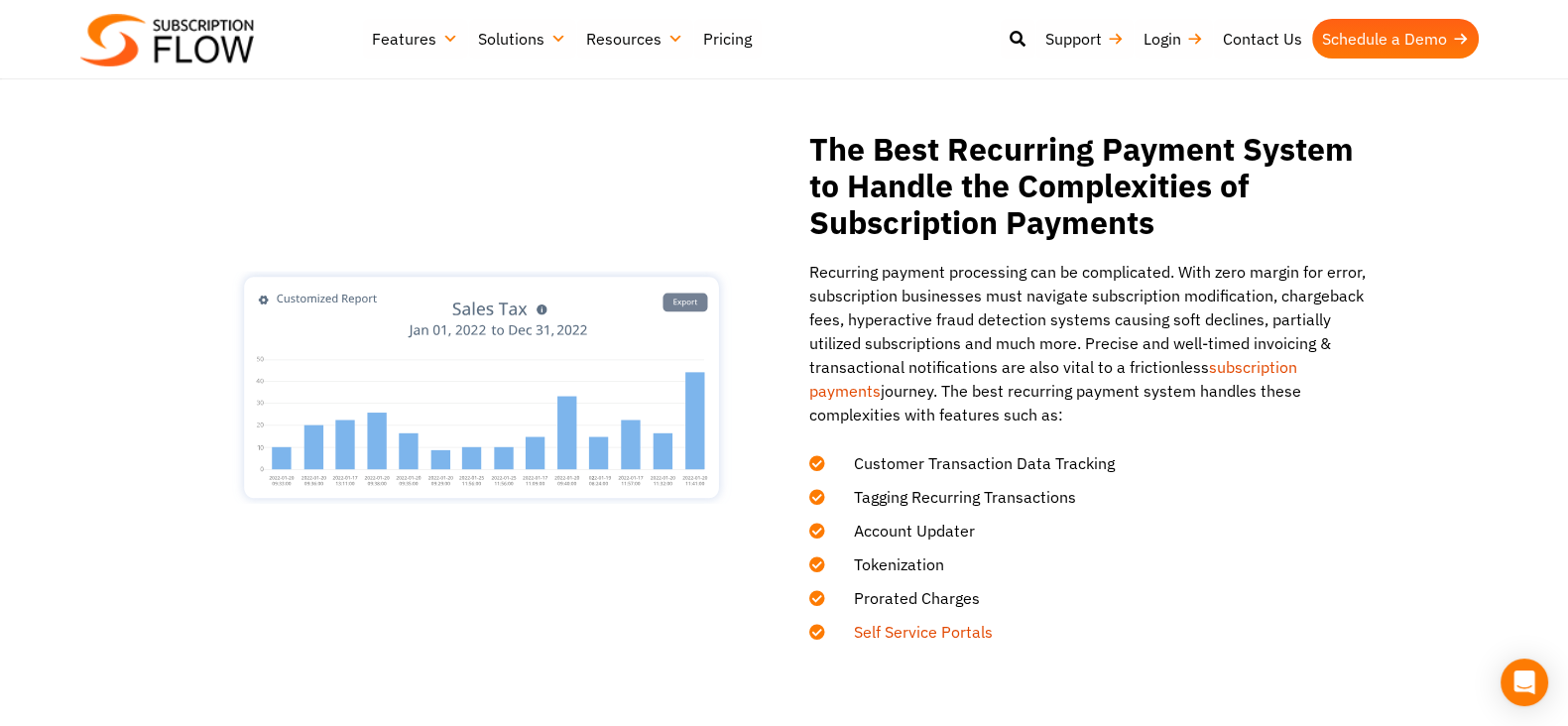 scroll, scrollTop: 1859, scrollLeft: 0, axis: vertical 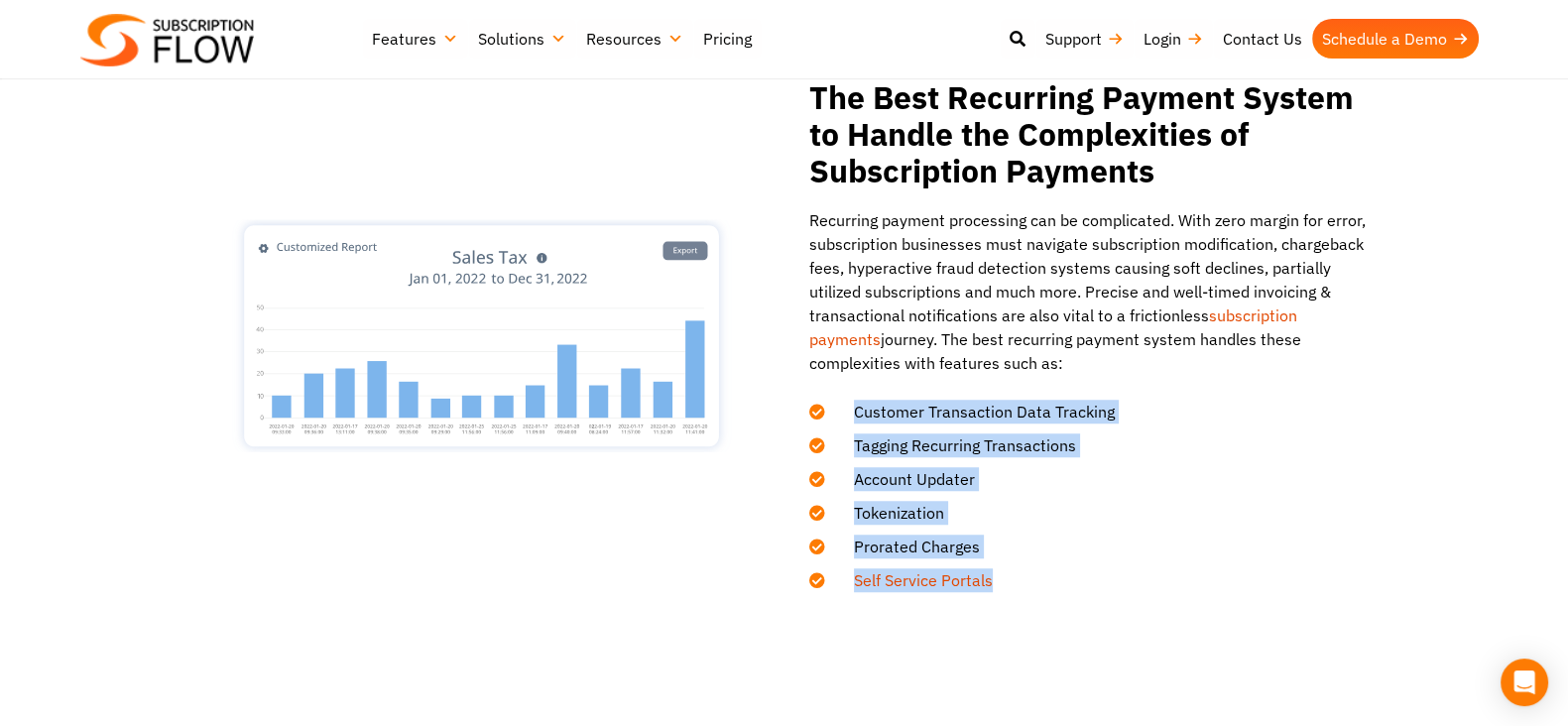 drag, startPoint x: 1017, startPoint y: 581, endPoint x: 838, endPoint y: 414, distance: 244.80605 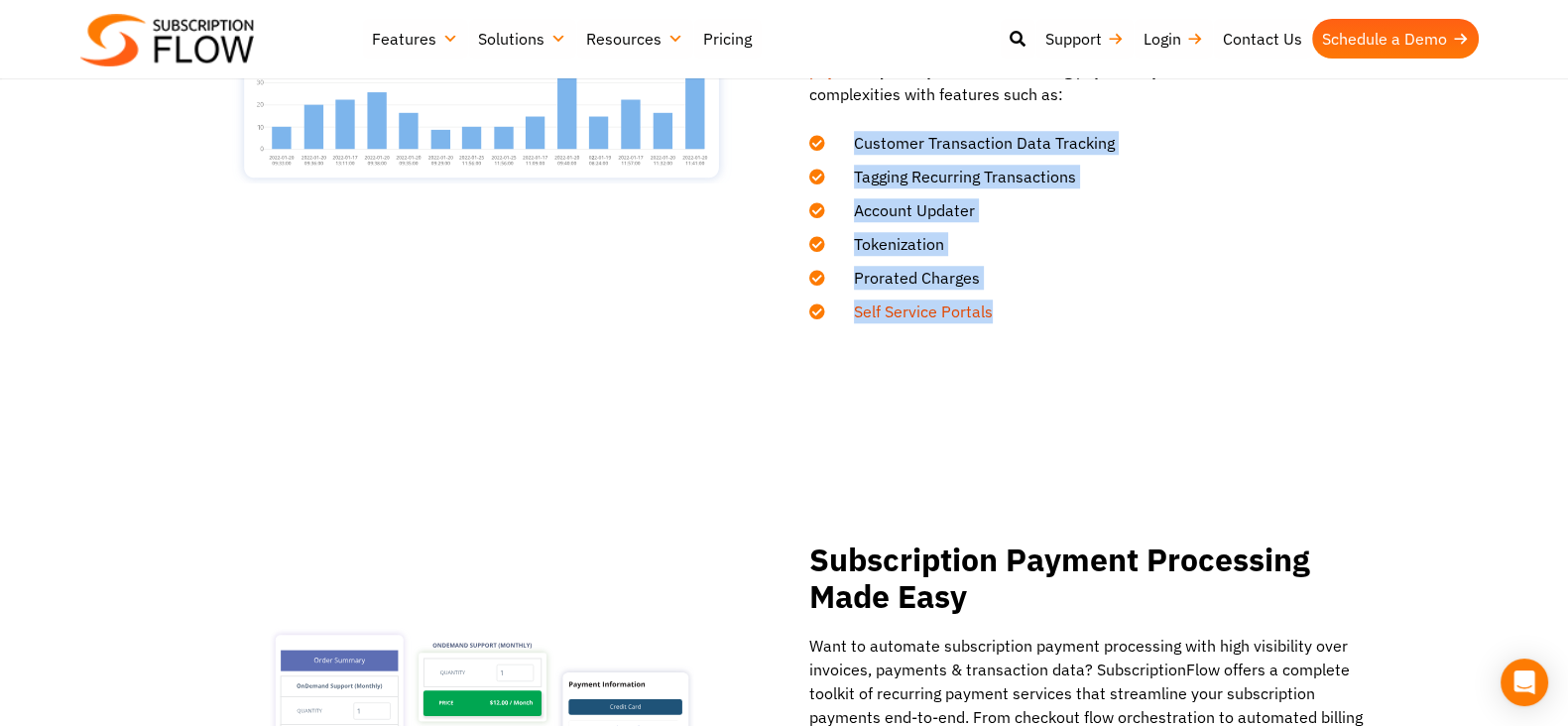 scroll, scrollTop: 1750, scrollLeft: 0, axis: vertical 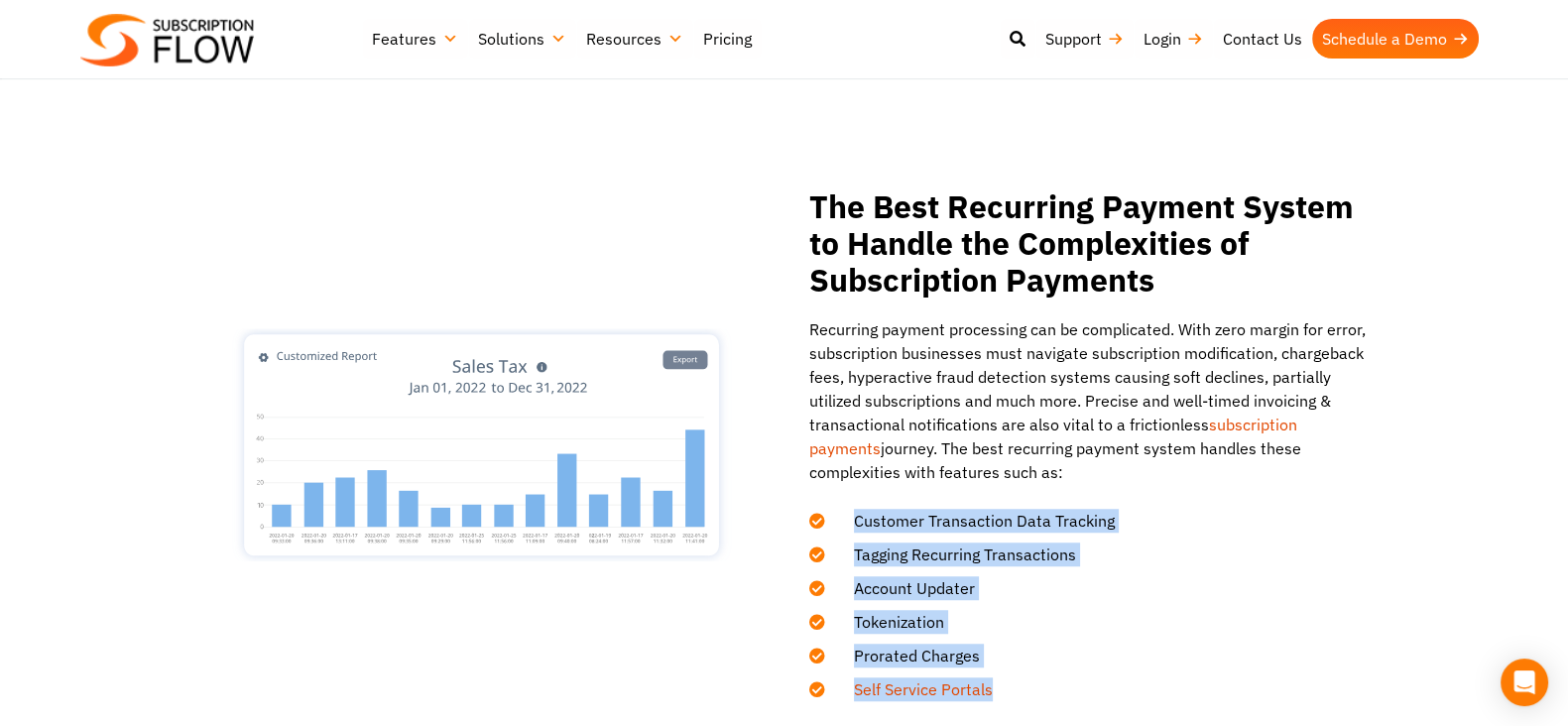 click on "Account Updater" at bounding box center [1094, 583] 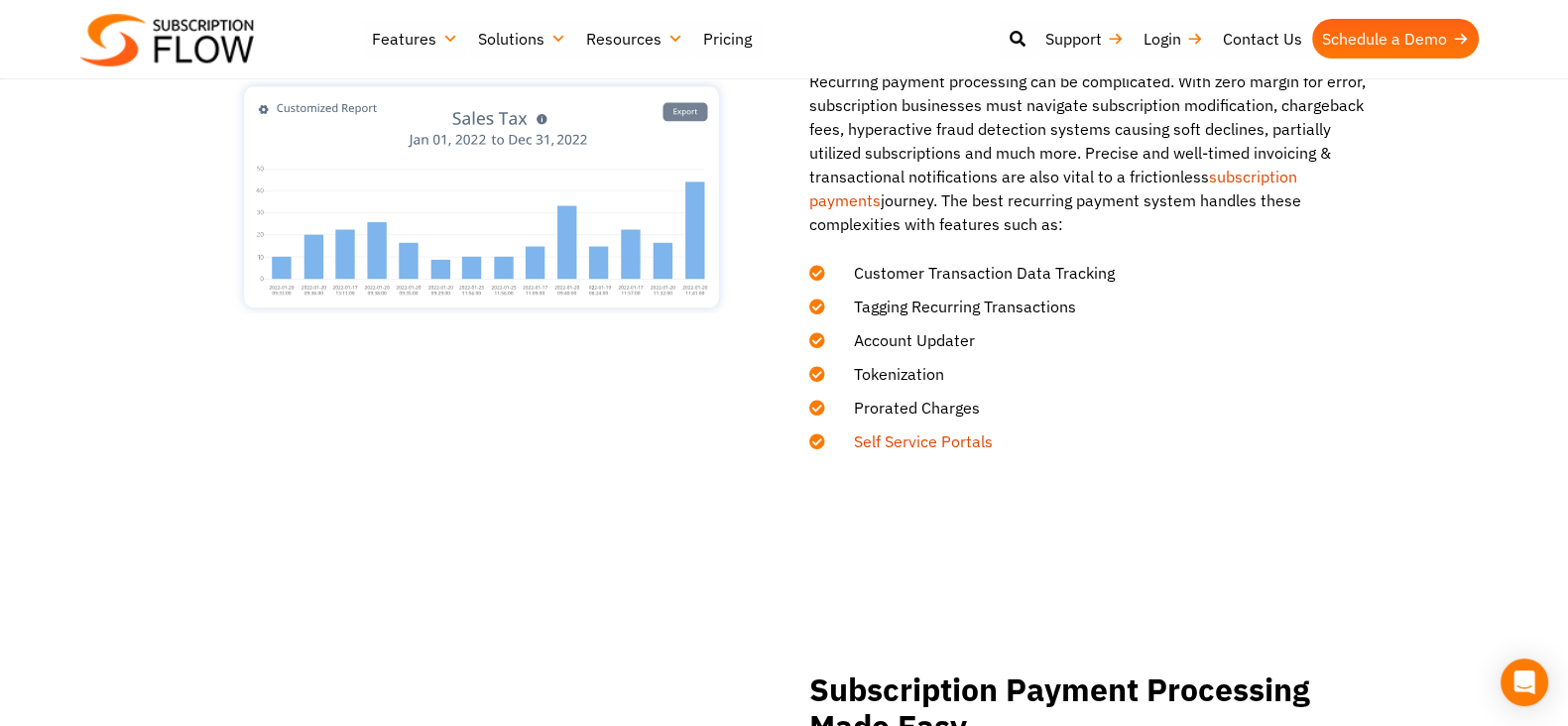scroll, scrollTop: 2494, scrollLeft: 0, axis: vertical 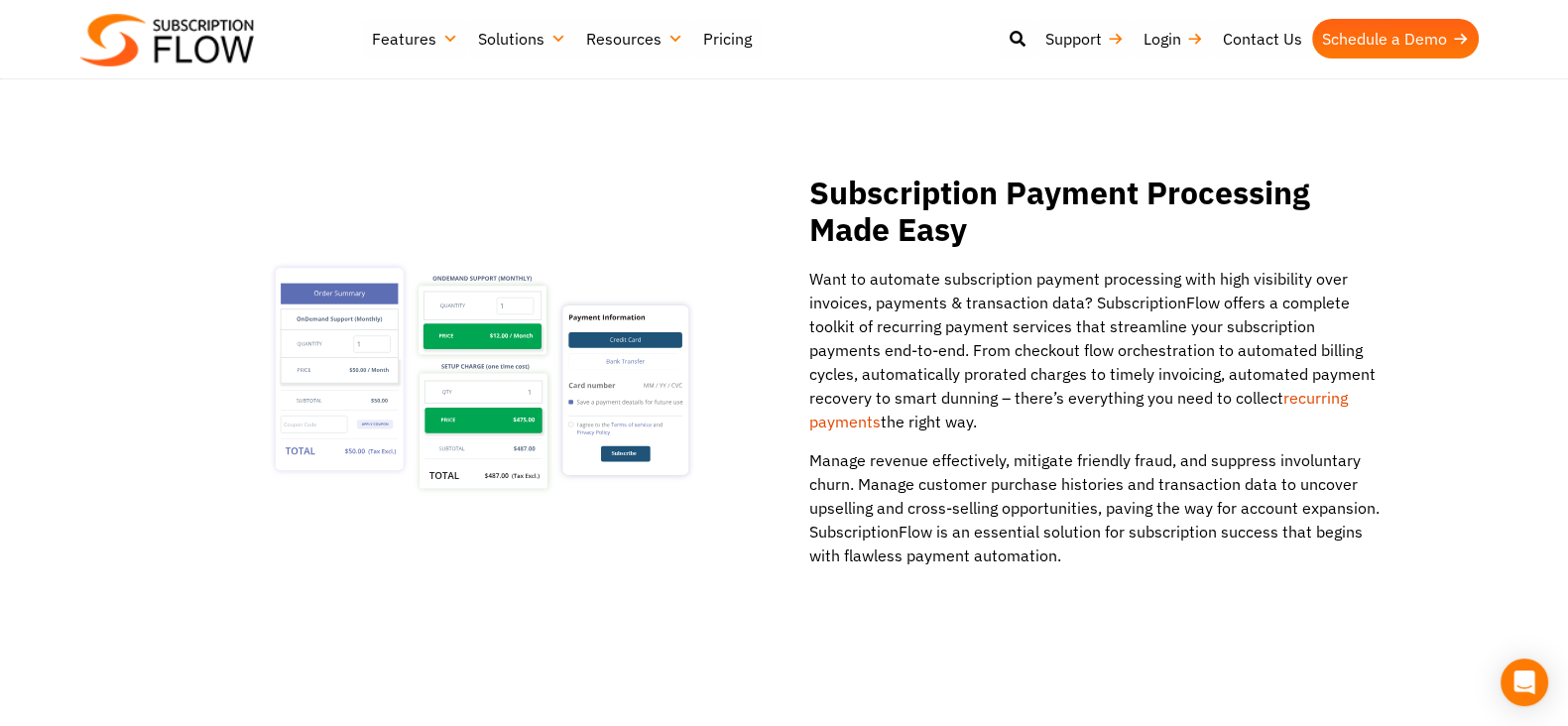 drag, startPoint x: 1086, startPoint y: 300, endPoint x: 1237, endPoint y: 421, distance: 193.4994 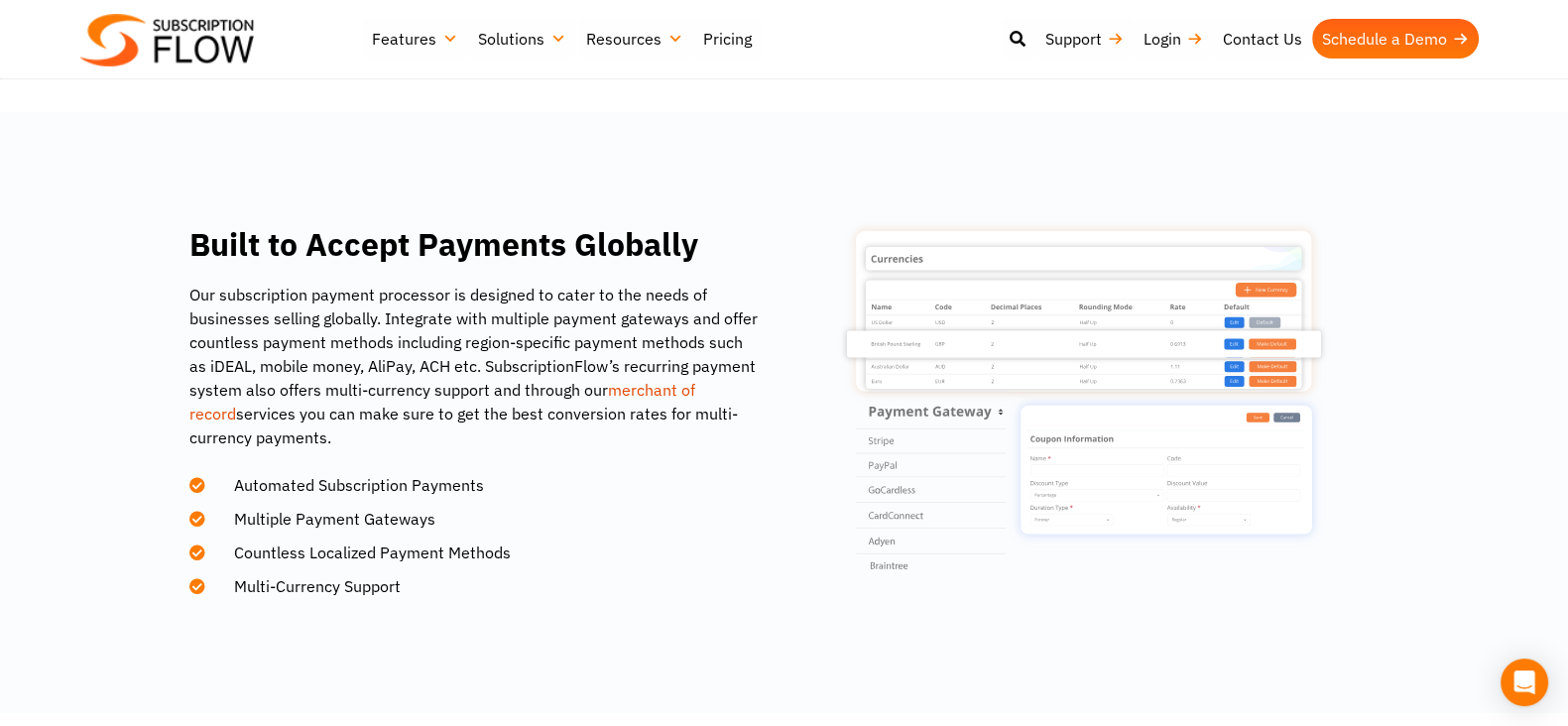 scroll, scrollTop: 0, scrollLeft: 0, axis: both 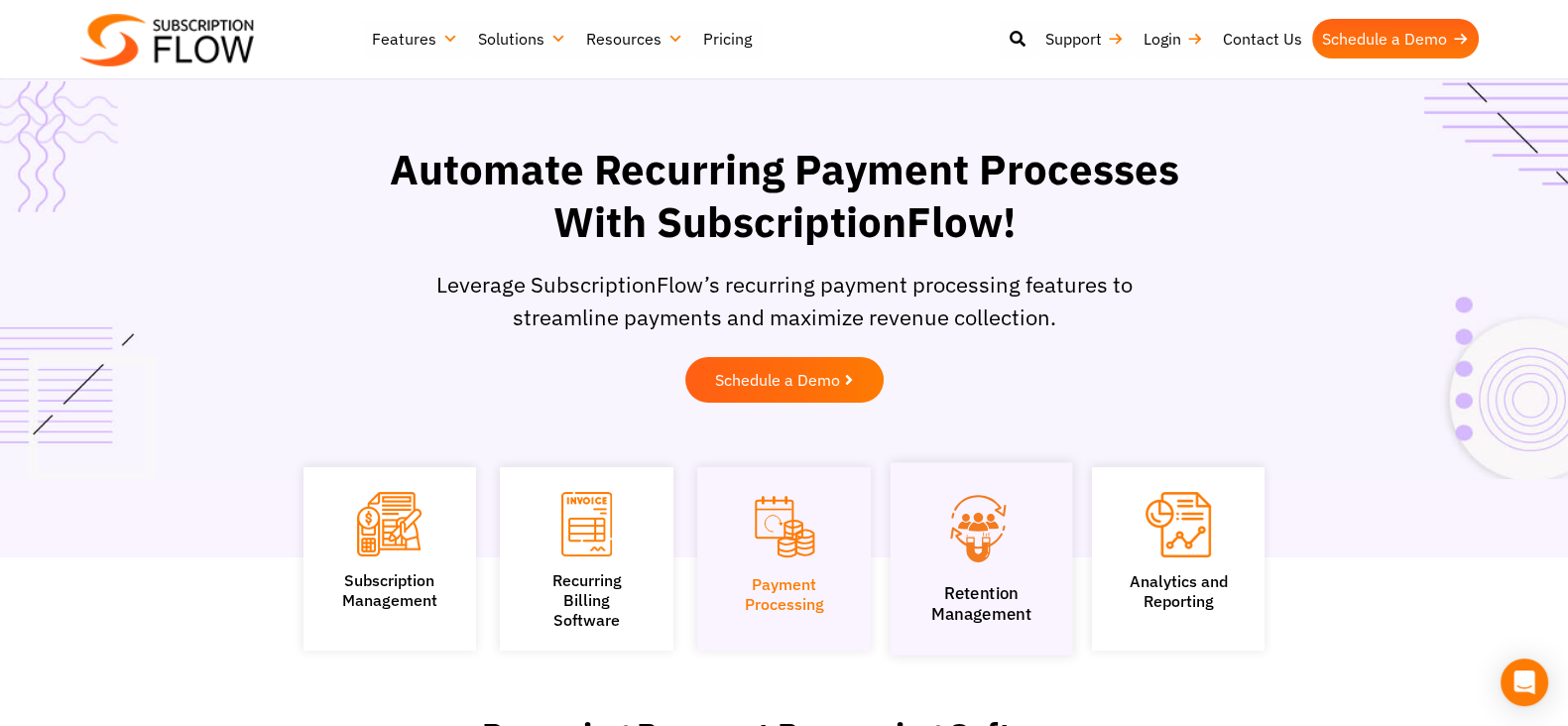 click at bounding box center (981, 529) 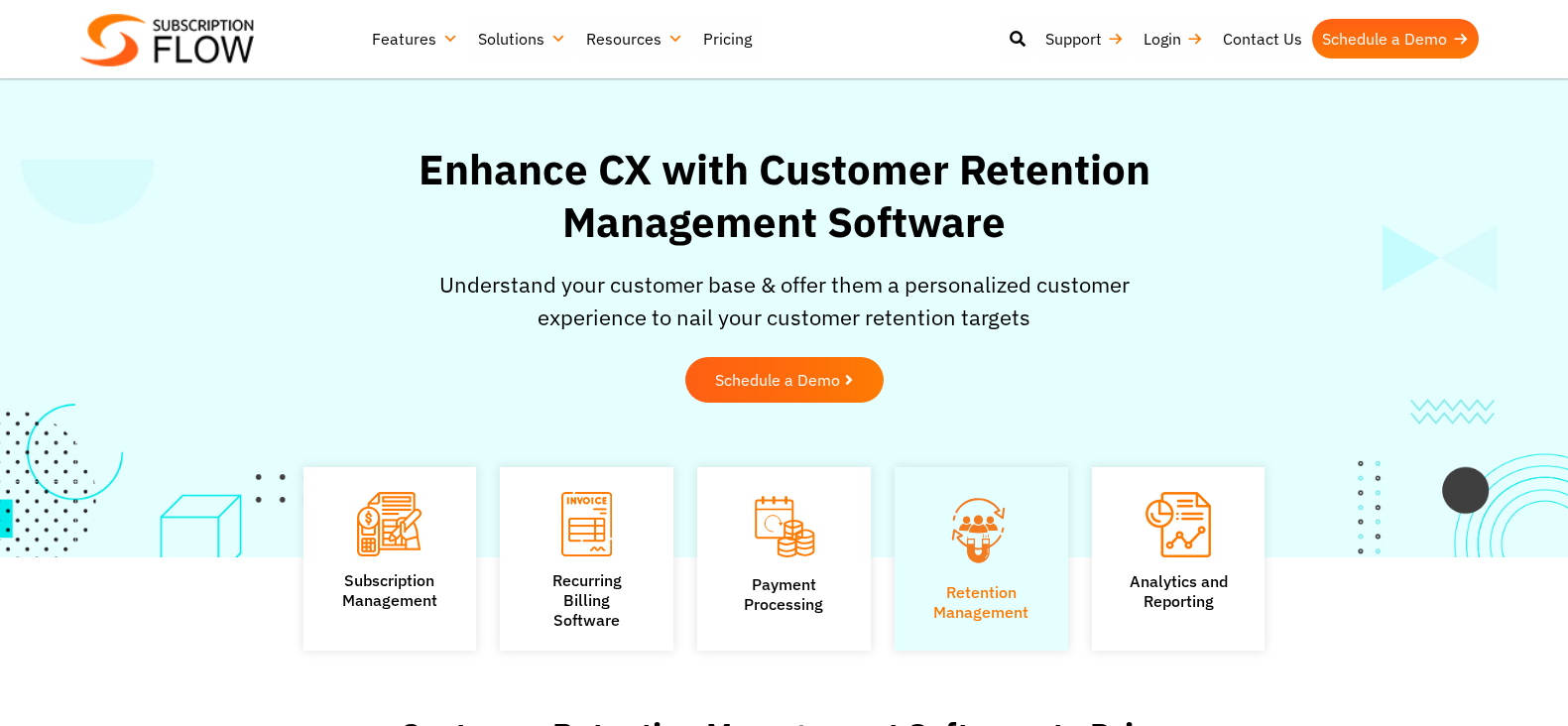scroll, scrollTop: 495, scrollLeft: 0, axis: vertical 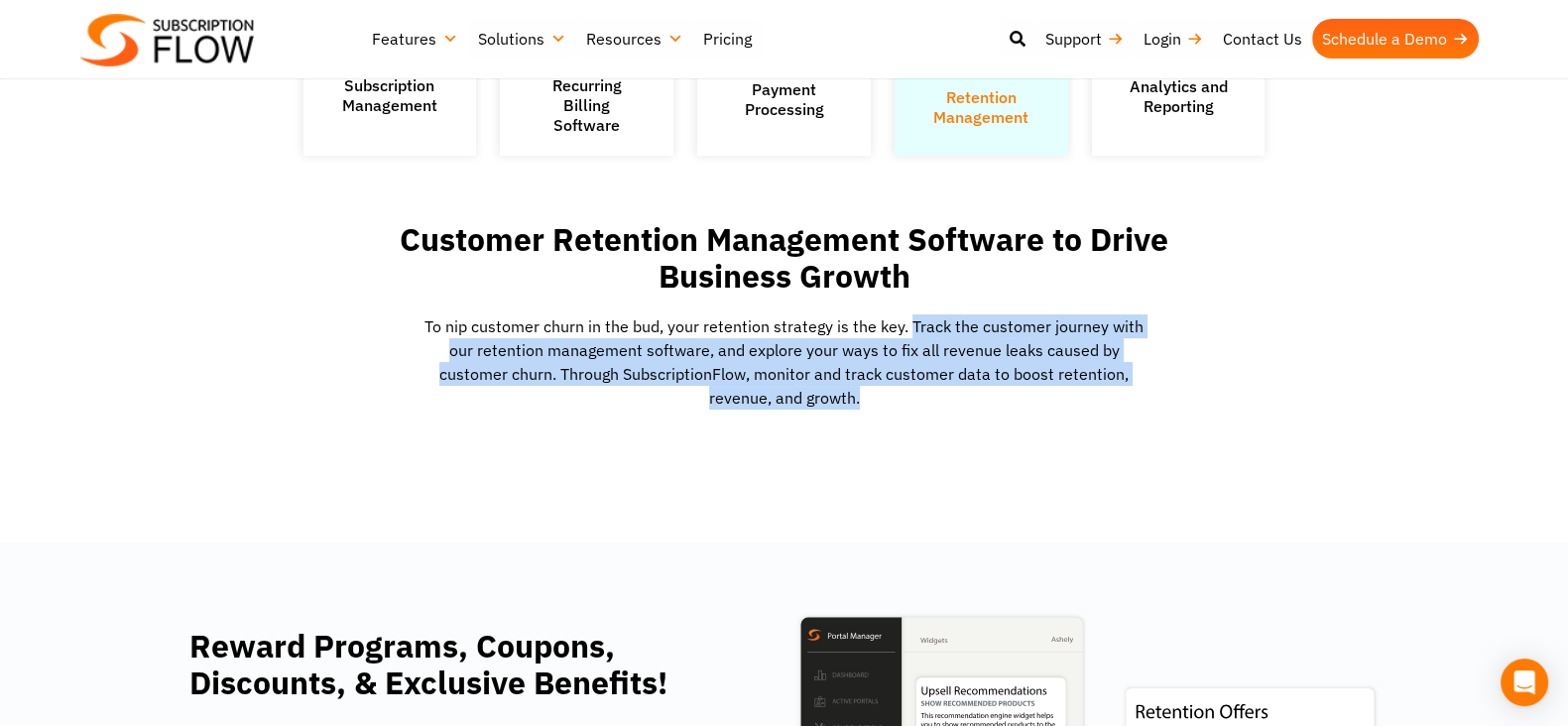 drag, startPoint x: 912, startPoint y: 323, endPoint x: 897, endPoint y: 397, distance: 75.50497 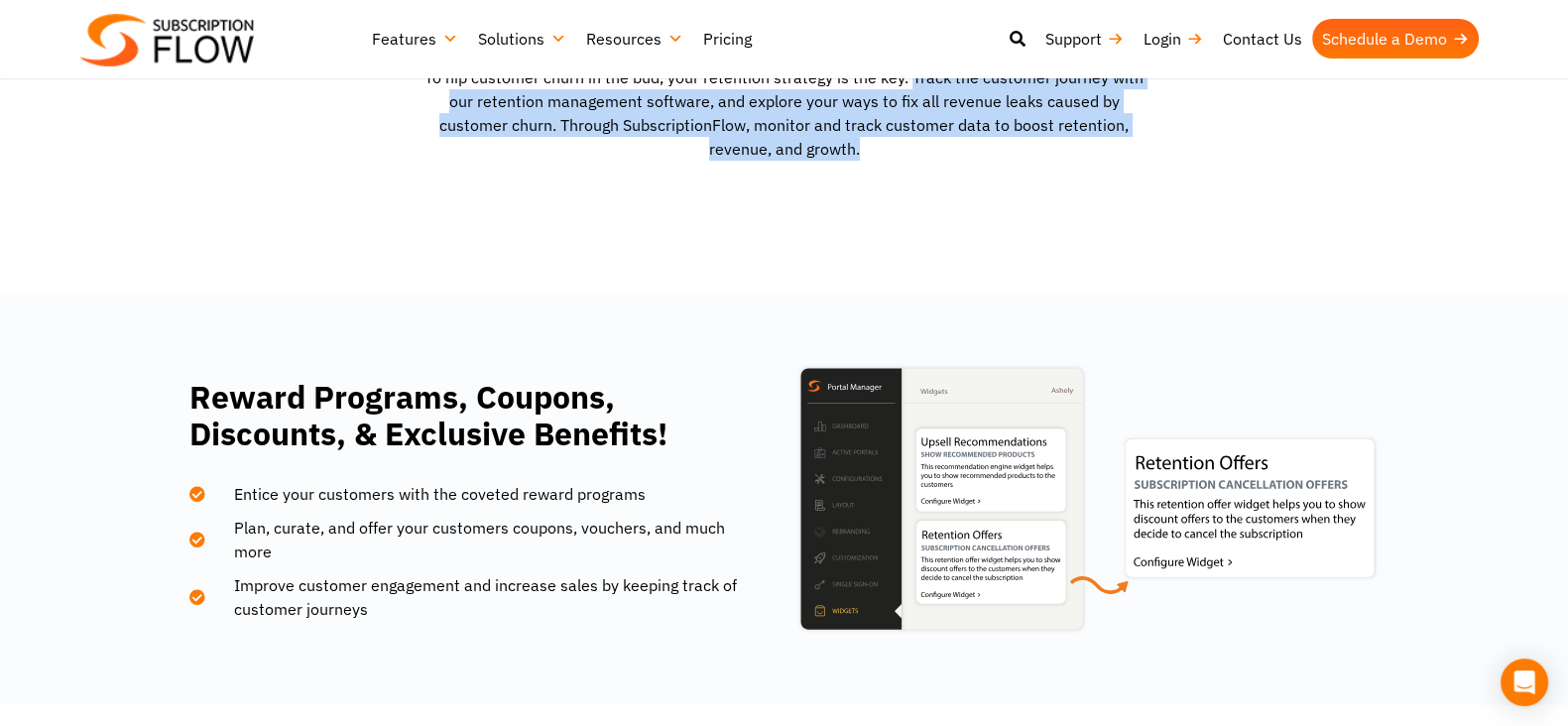 scroll, scrollTop: 867, scrollLeft: 0, axis: vertical 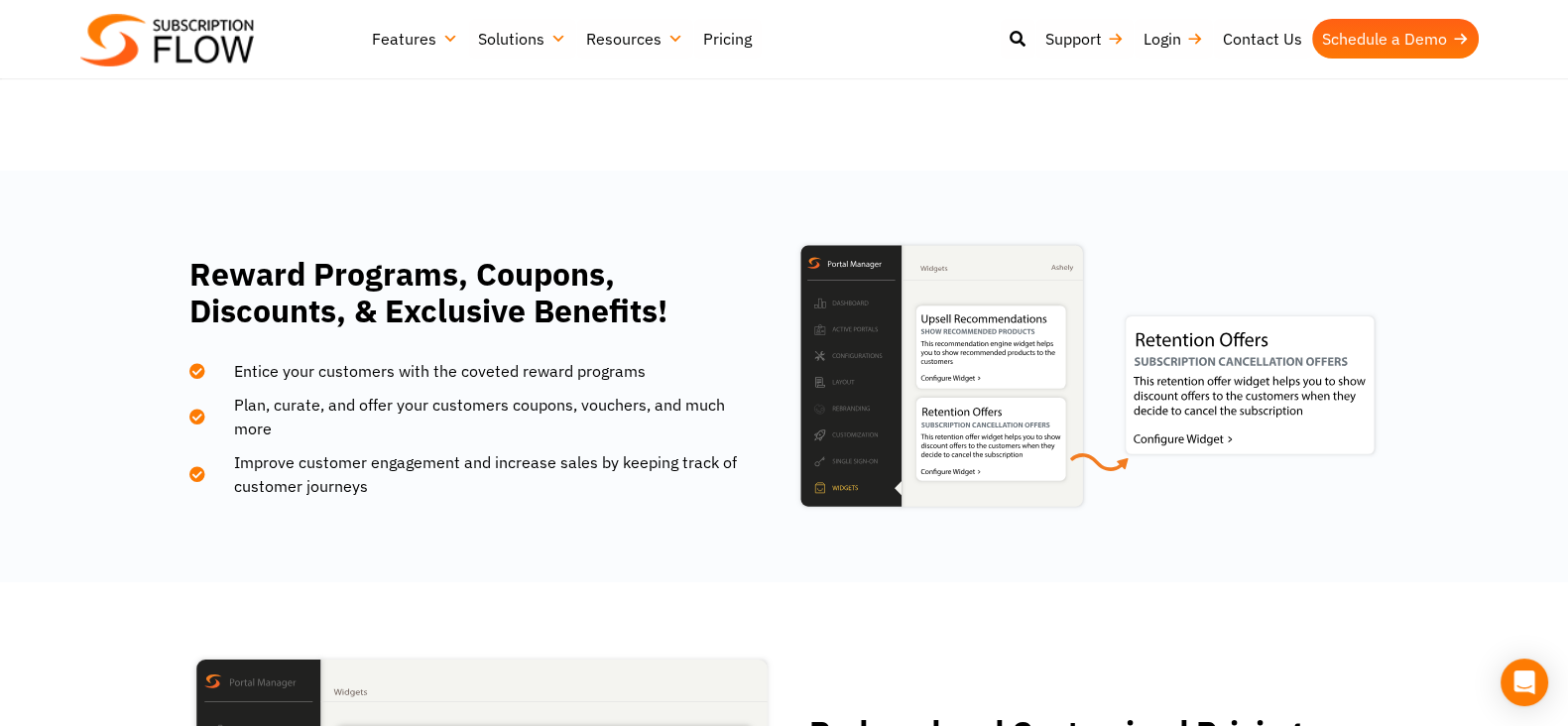 click on "Reward Programs, Coupons, Discounts, & Exclusive Benefits!
Entice your customers with the coveted reward programs
Plan, curate, and offer your customers coupons, vouchers, and much more
Improve customer engagement and increase sales by keeping track of customer journeys" at bounding box center [784, 376] 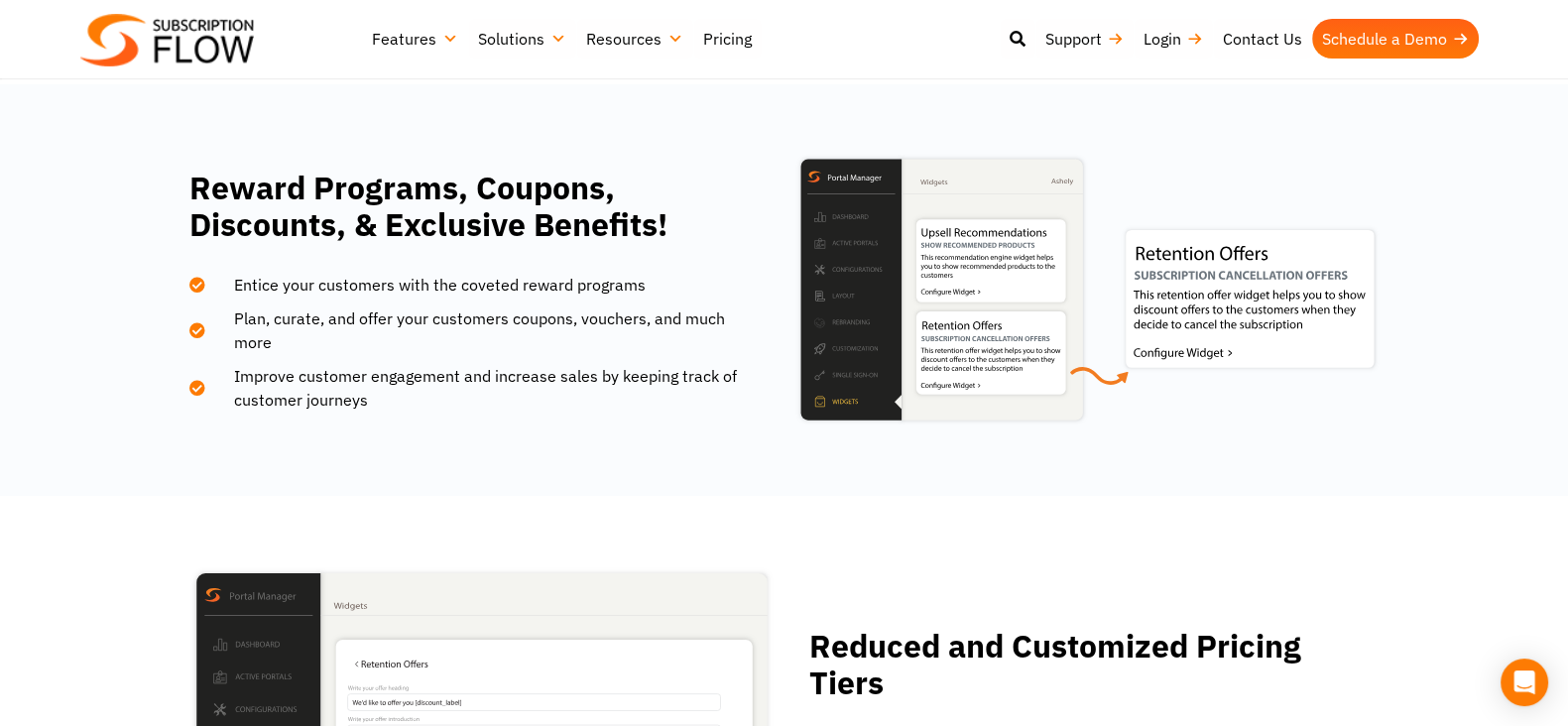 scroll, scrollTop: 991, scrollLeft: 0, axis: vertical 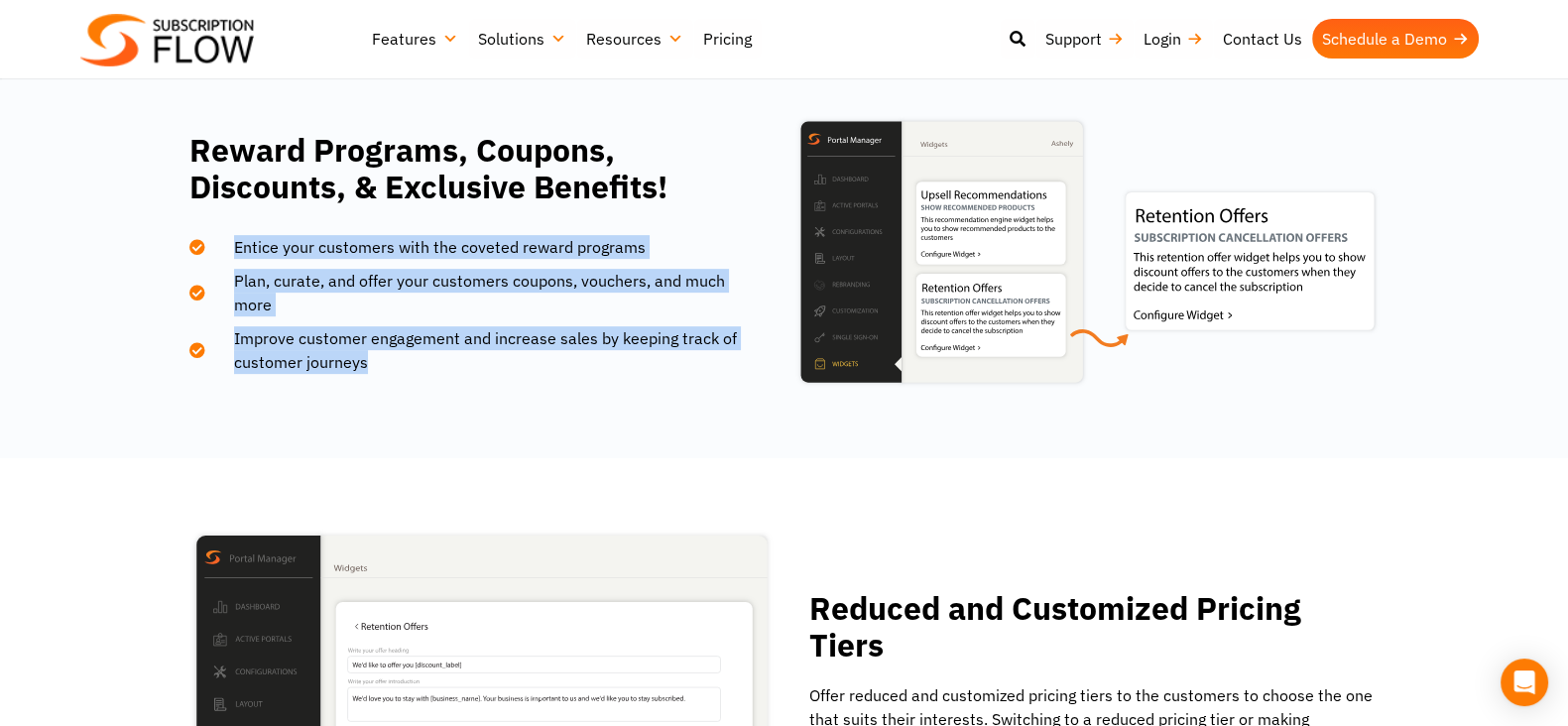 drag, startPoint x: 370, startPoint y: 360, endPoint x: 238, endPoint y: 250, distance: 171.82549 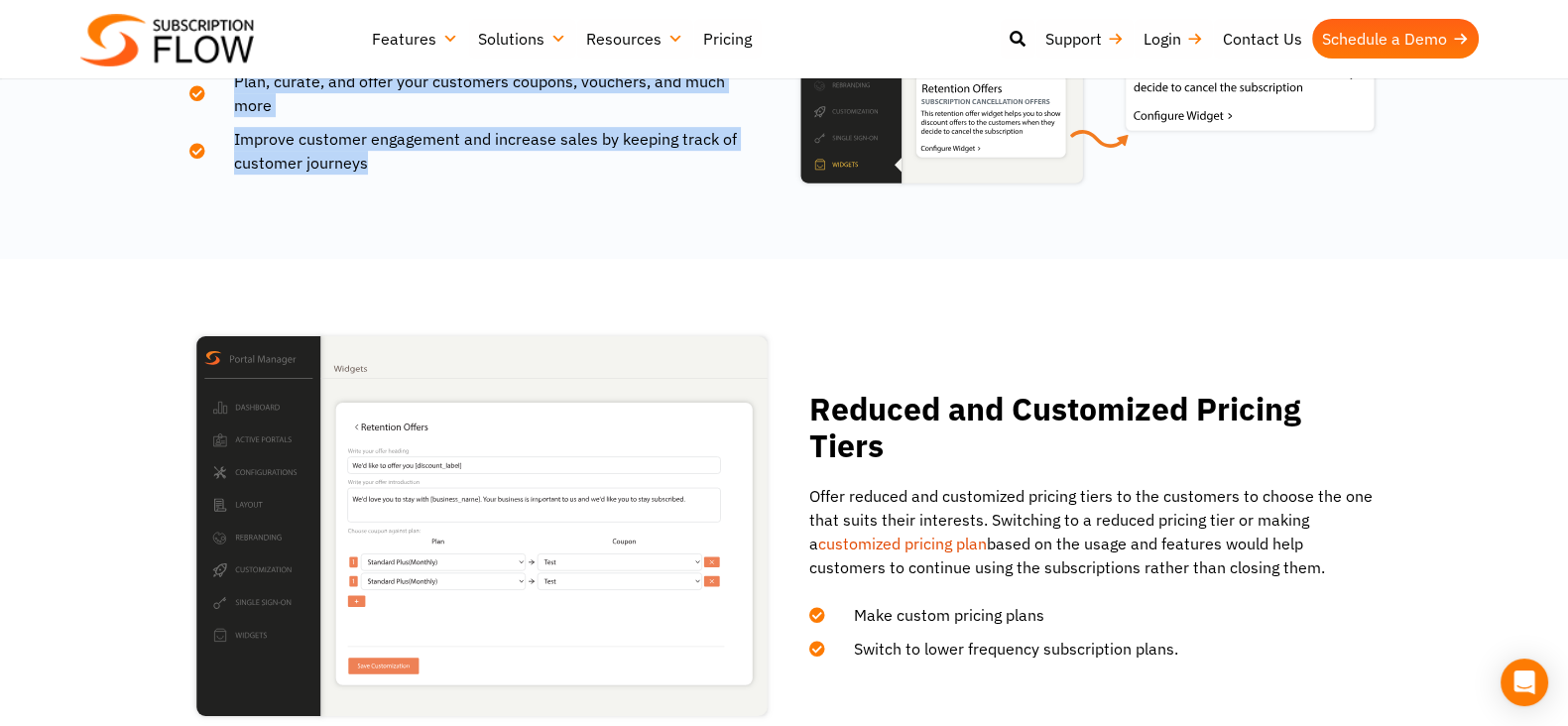 scroll, scrollTop: 1364, scrollLeft: 0, axis: vertical 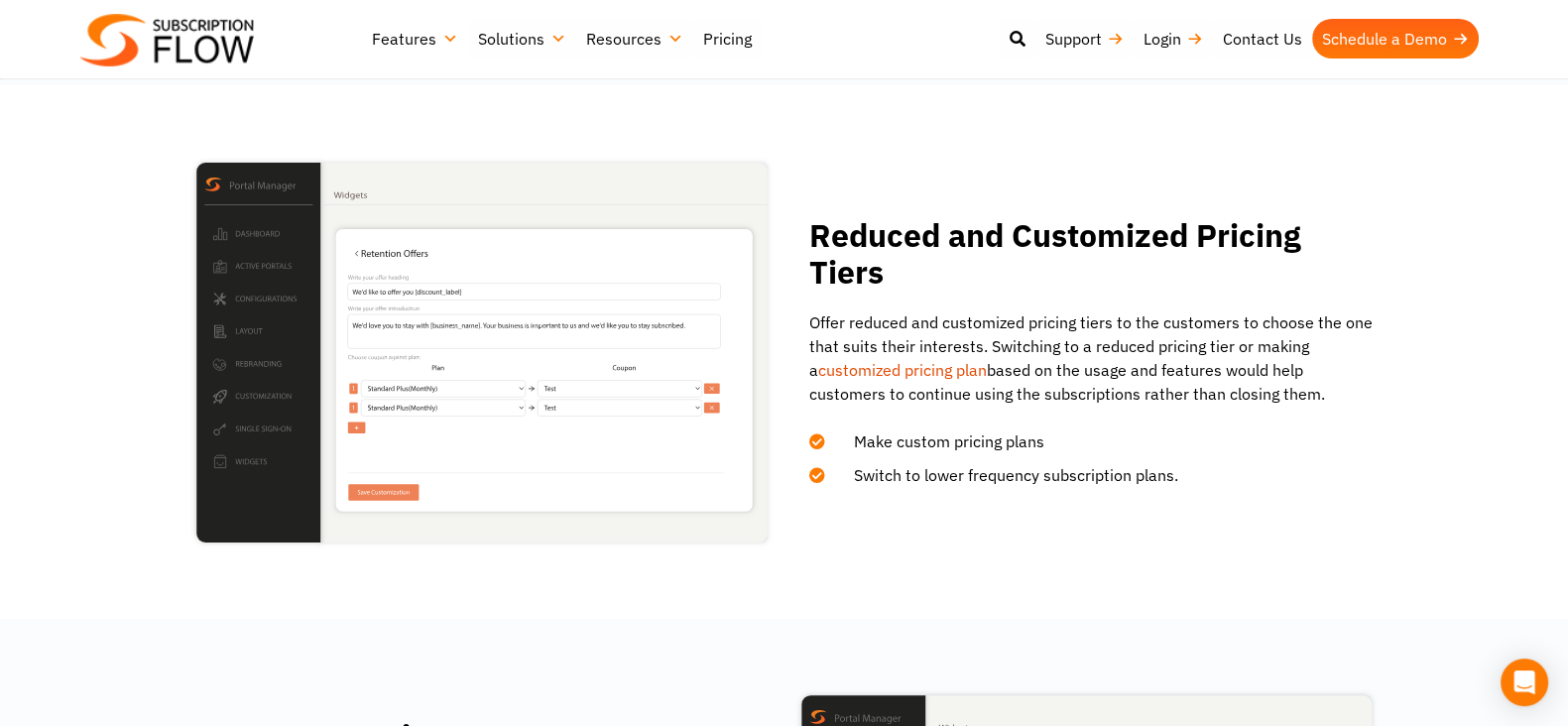 click on "Make custom pricing plans" at bounding box center (1094, 436) 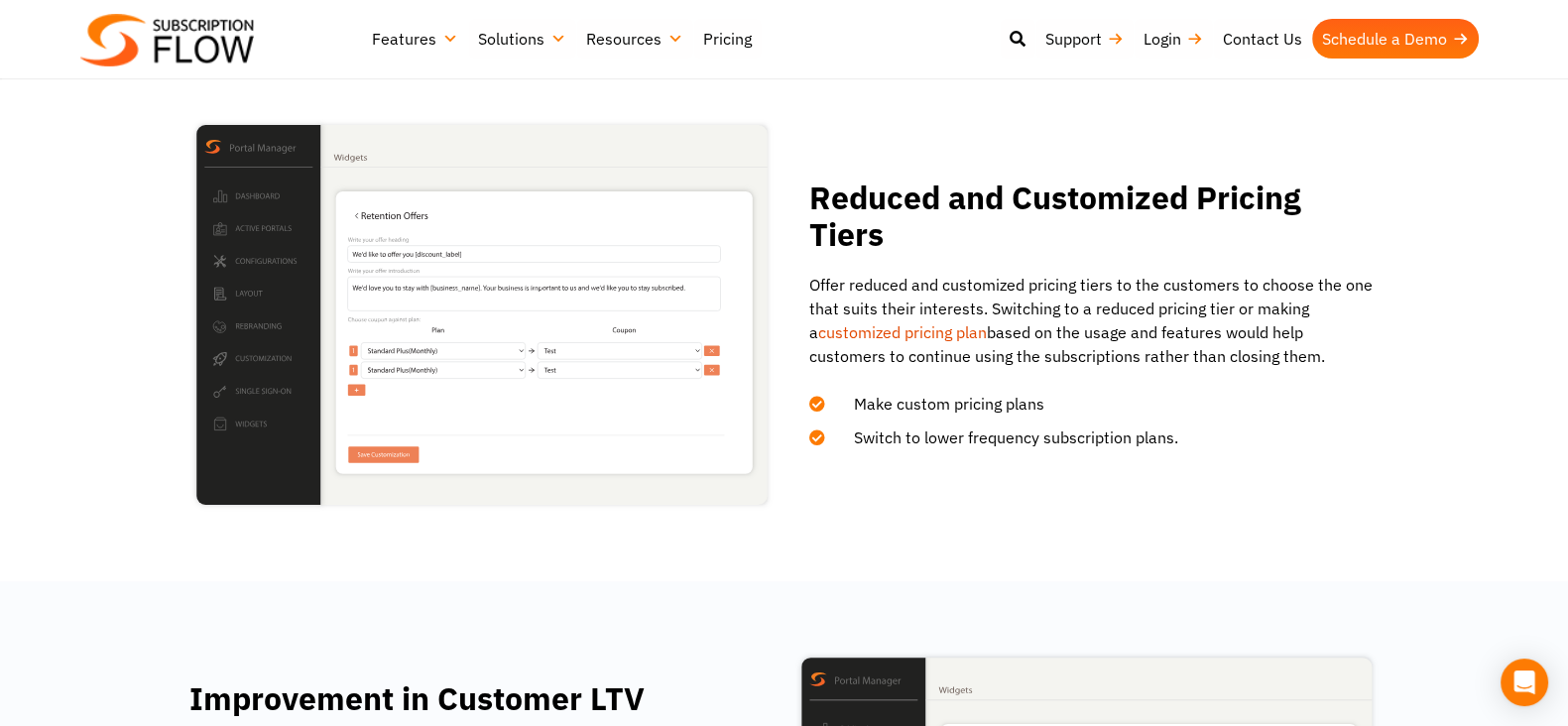 scroll, scrollTop: 1364, scrollLeft: 0, axis: vertical 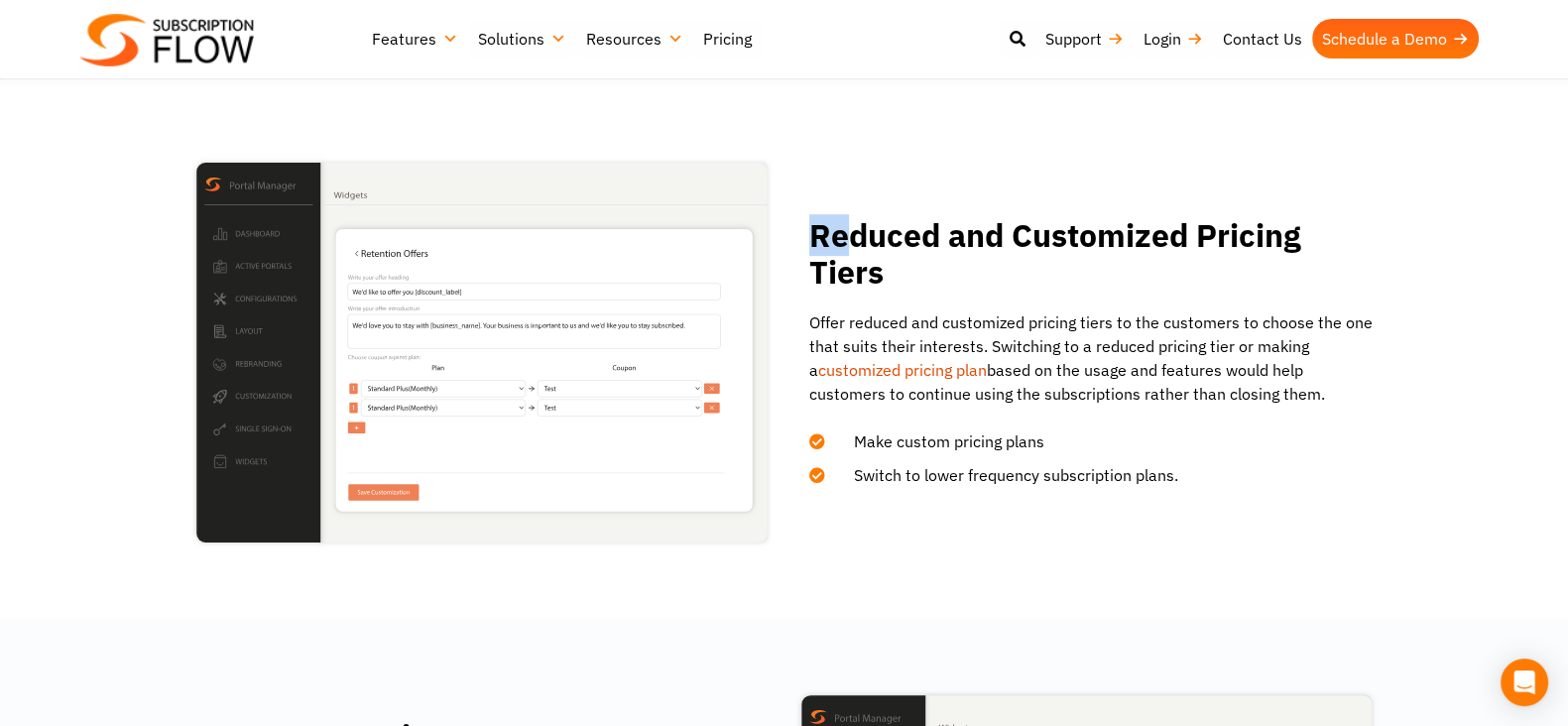 drag, startPoint x: 807, startPoint y: 224, endPoint x: 855, endPoint y: 235, distance: 49.24429 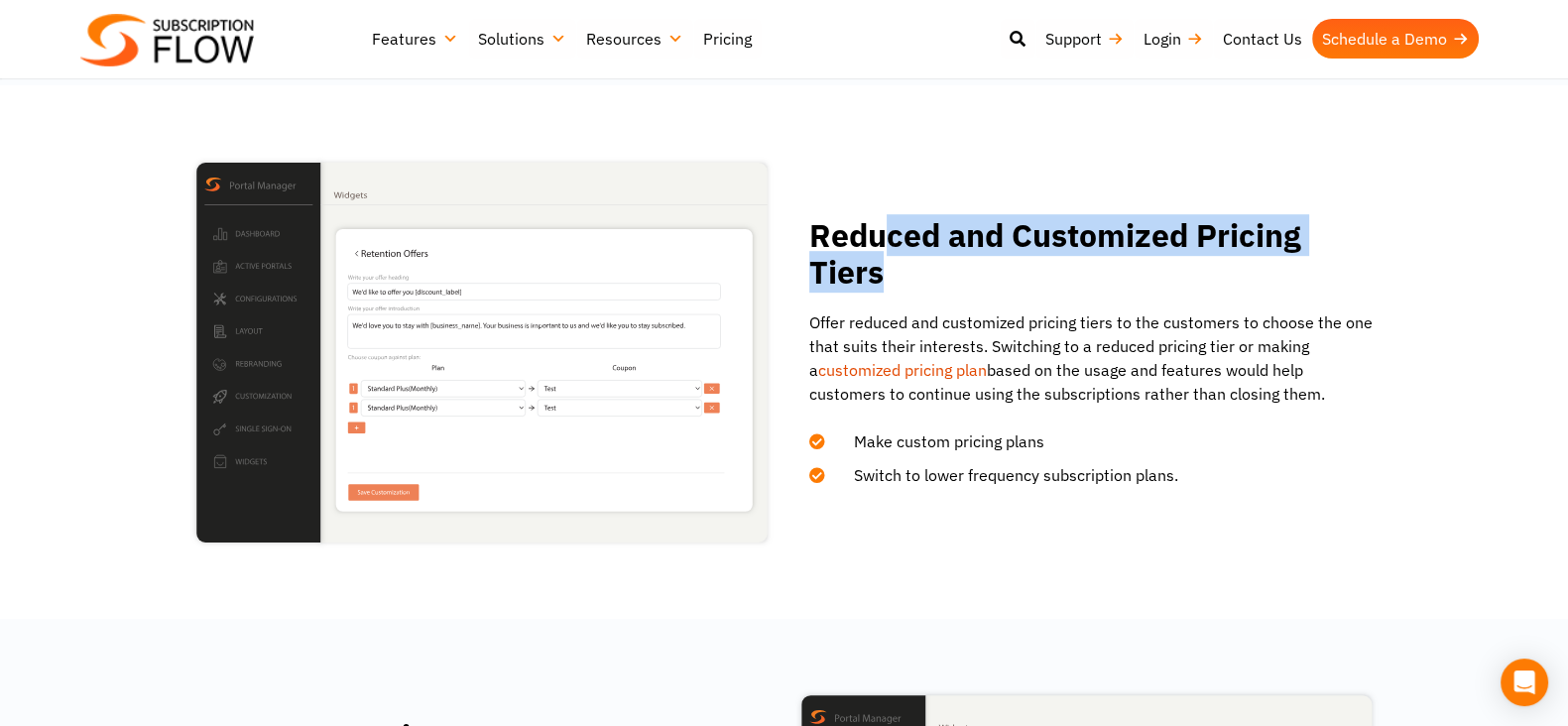 drag, startPoint x: 885, startPoint y: 243, endPoint x: 1222, endPoint y: 278, distance: 338.81263 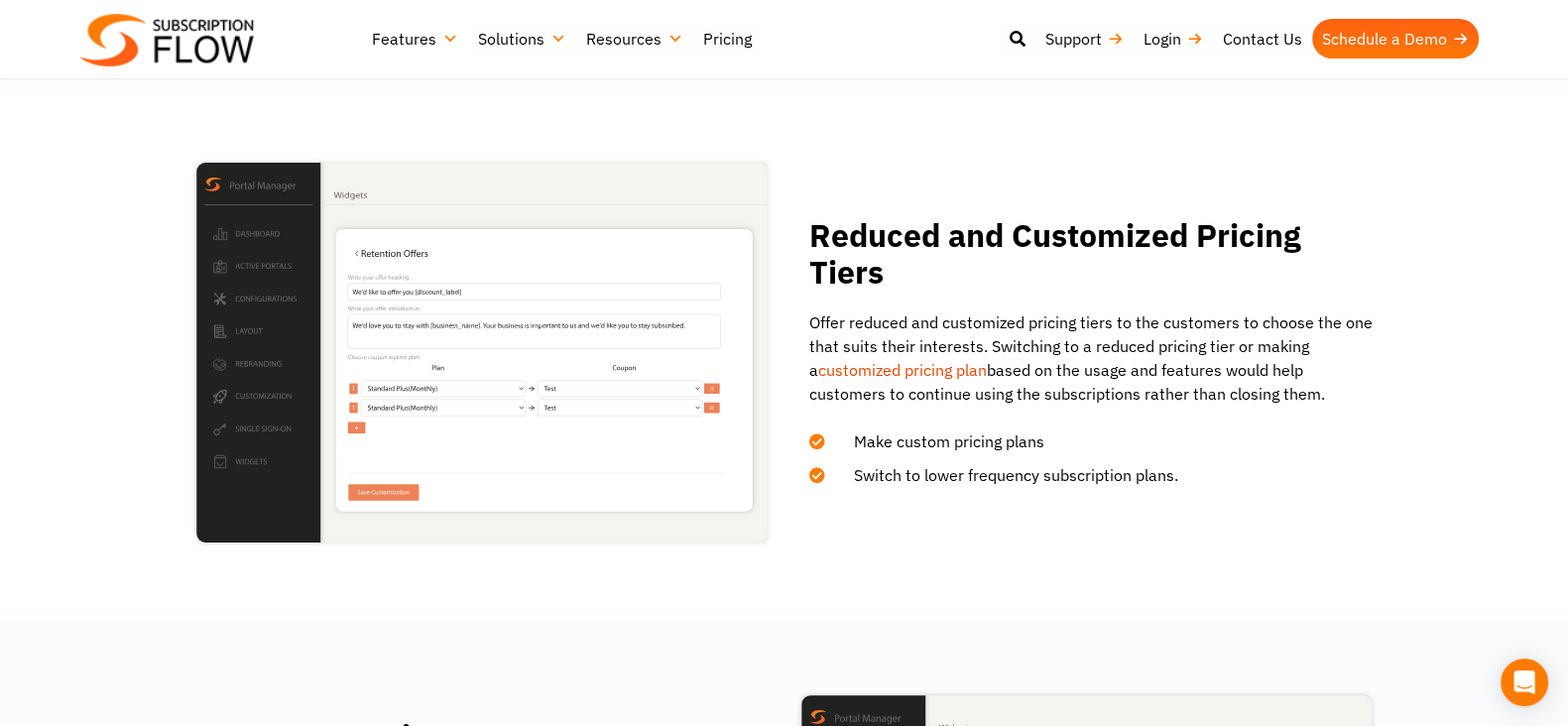 click on "Reduced and Customized Pricing Tiers
Offer reduced and customized pricing tiers to the customers to choose the one that suits their interests. Switching to a reduced pricing tier or making a  customized pricing plan  based on the usage and features would help customers to continue using the subscriptions rather than closing them.
Make custom pricing plans
Switch to lower frequency subscription plans." at bounding box center (784, 352) 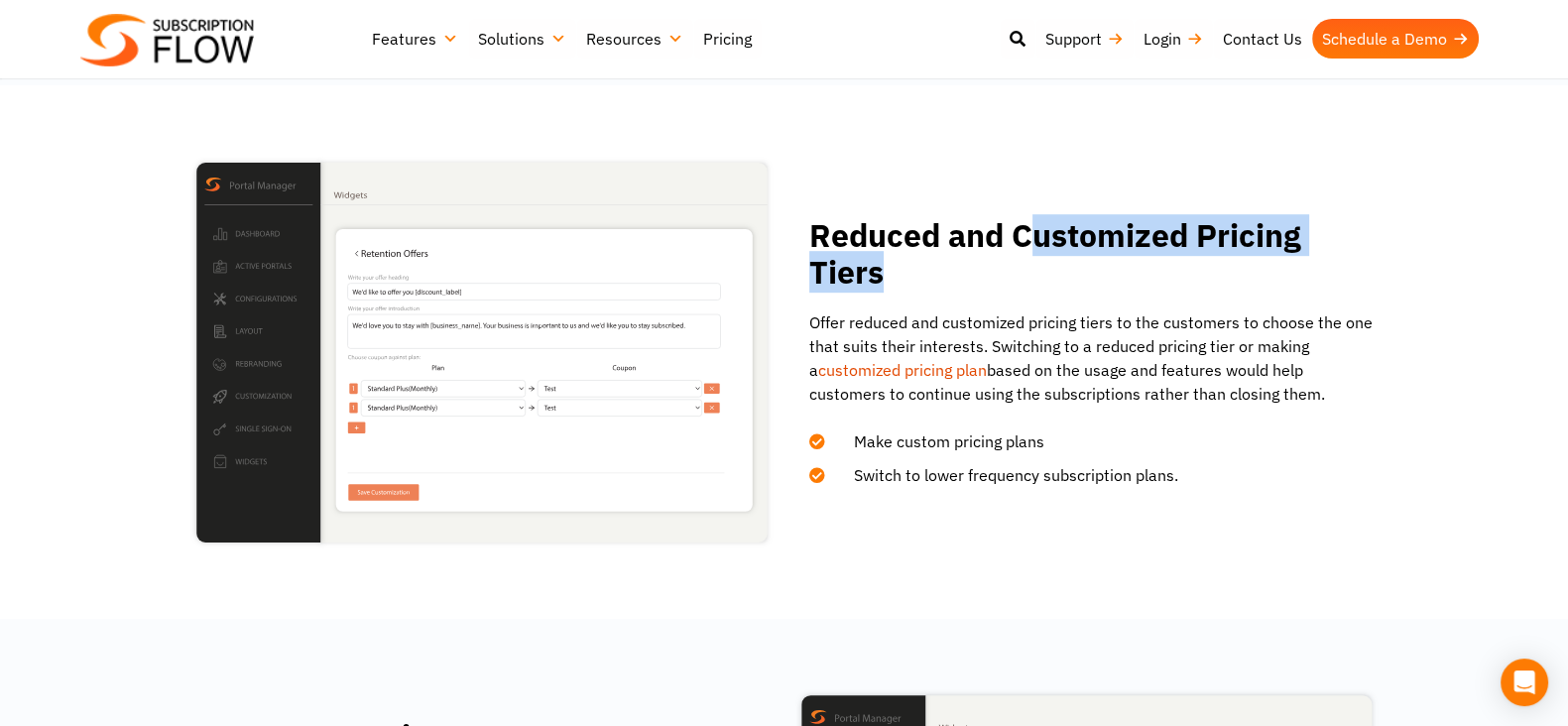 drag, startPoint x: 1027, startPoint y: 235, endPoint x: 1294, endPoint y: 260, distance: 268.1679 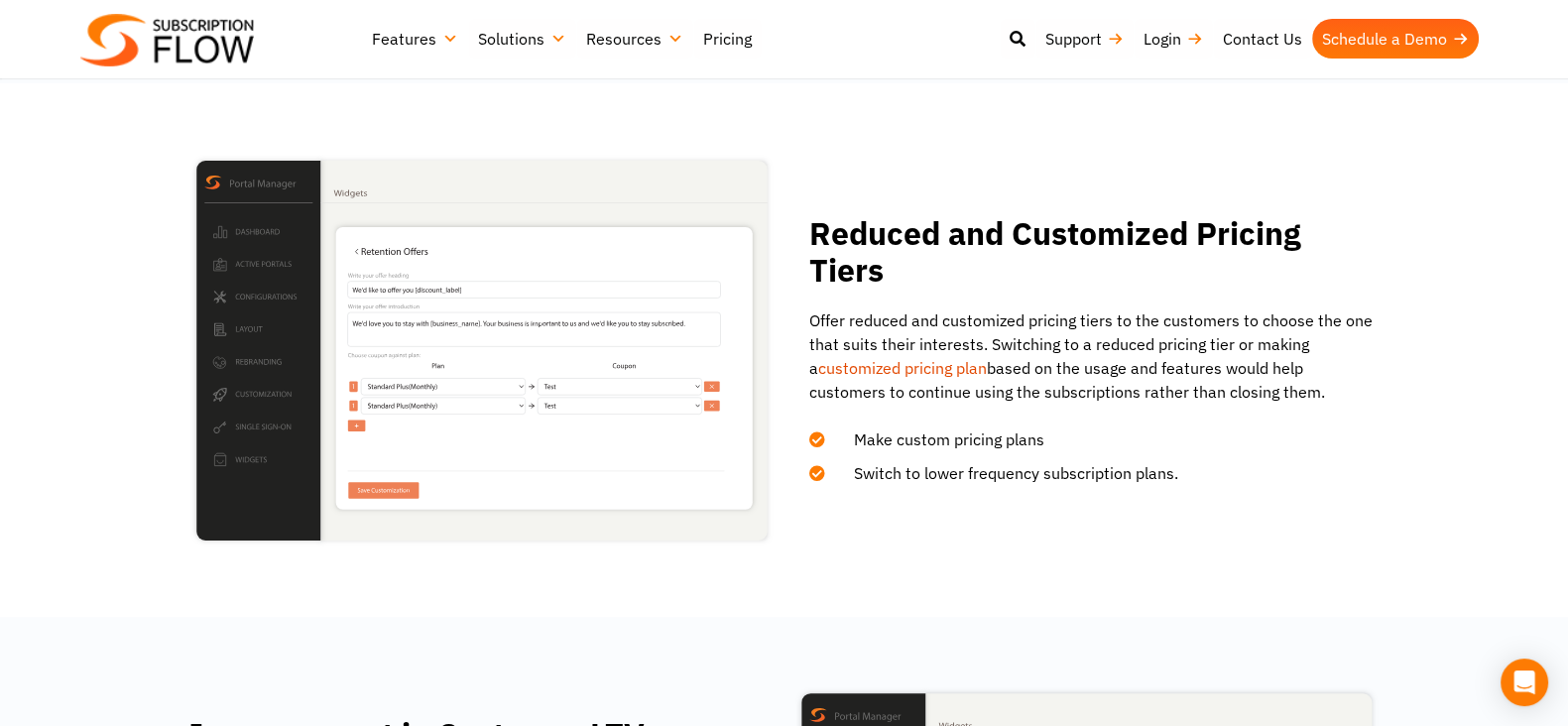 scroll, scrollTop: 1364, scrollLeft: 0, axis: vertical 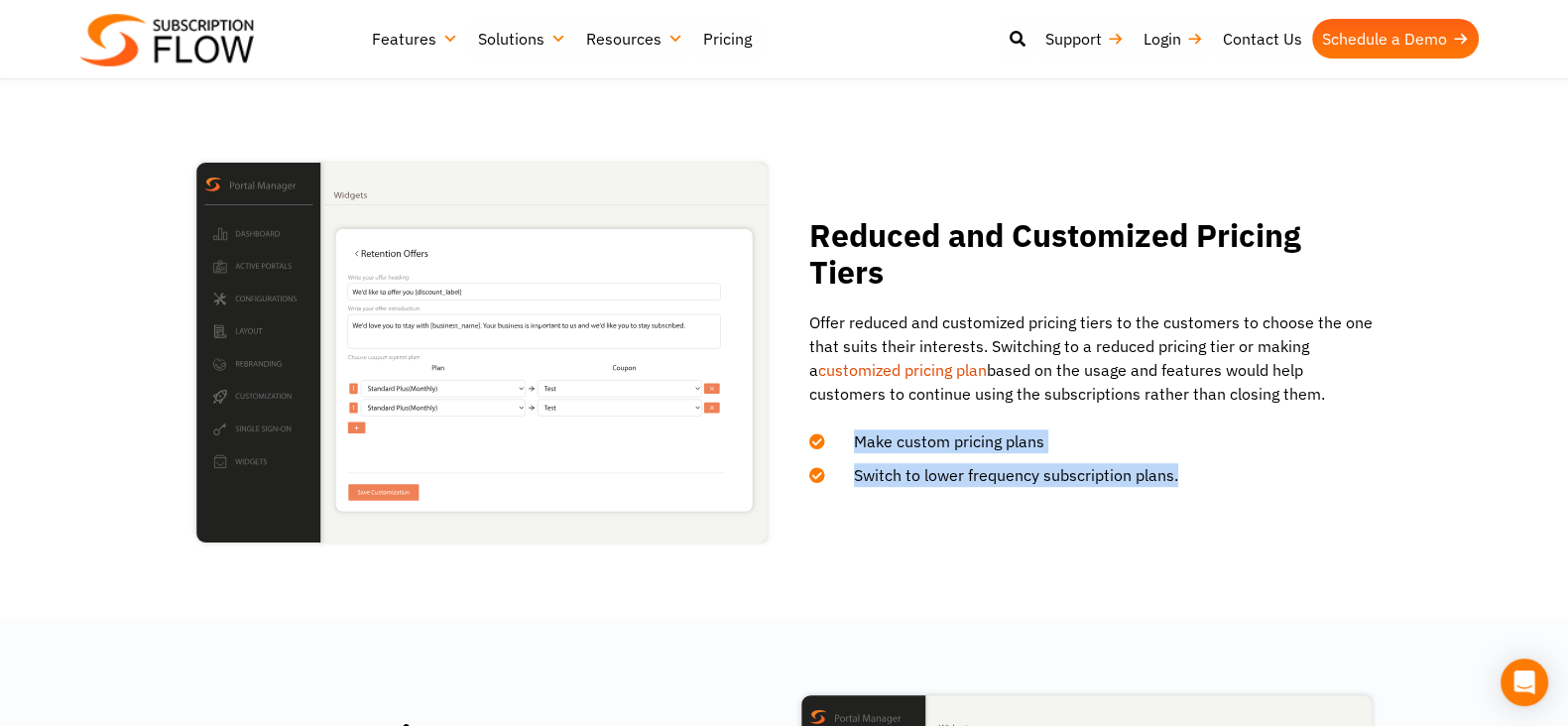 drag, startPoint x: 1175, startPoint y: 476, endPoint x: 850, endPoint y: 436, distance: 327.45229 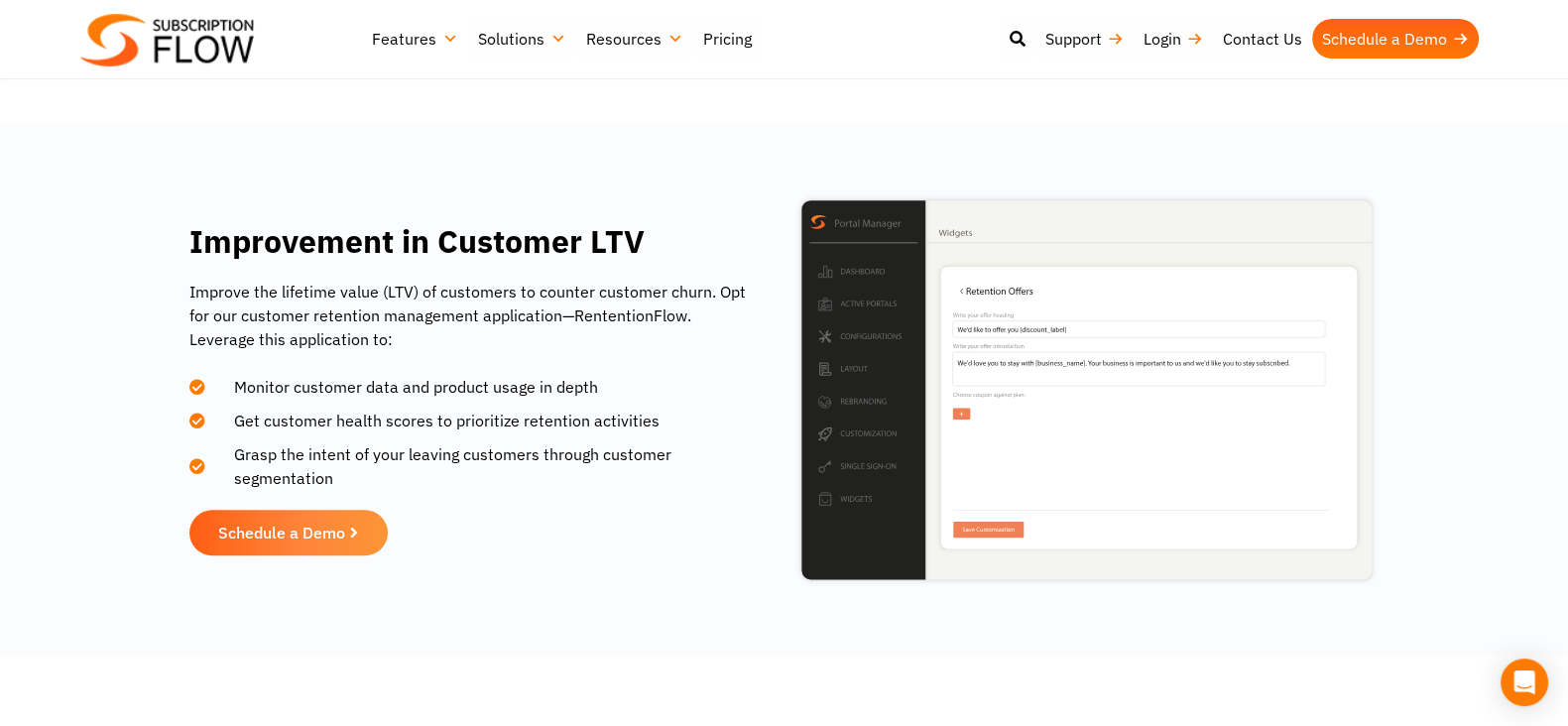 scroll, scrollTop: 1859, scrollLeft: 0, axis: vertical 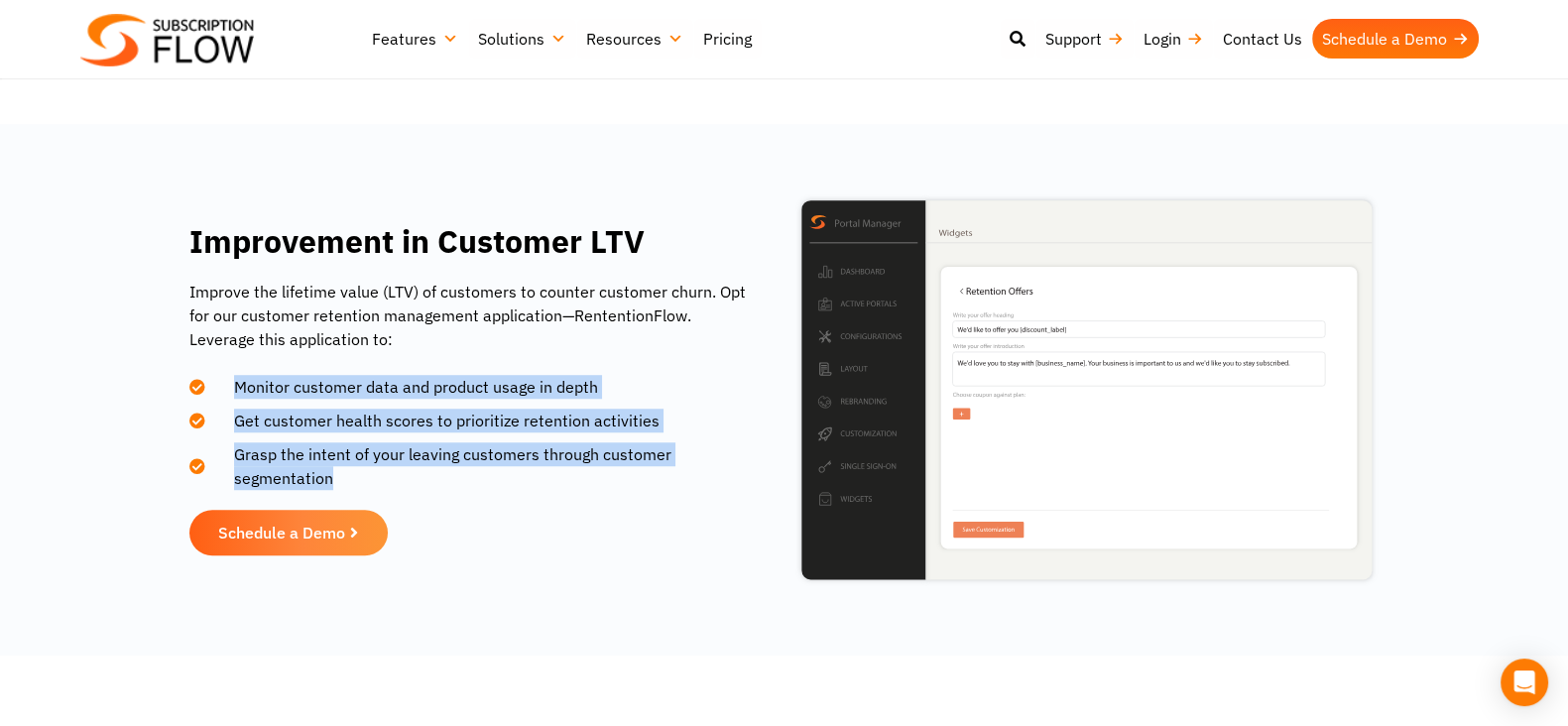 drag, startPoint x: 342, startPoint y: 480, endPoint x: 231, endPoint y: 383, distance: 147.41099 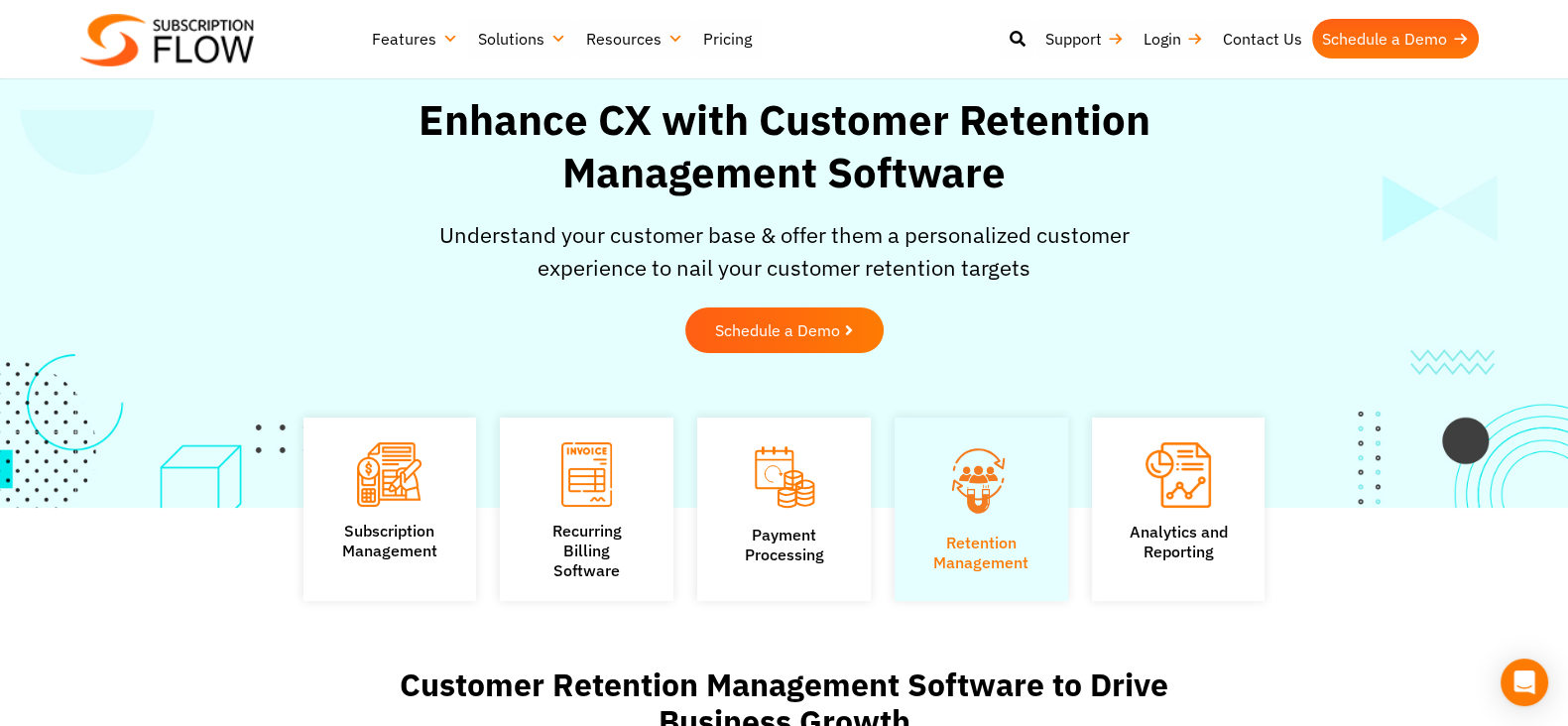 scroll, scrollTop: 0, scrollLeft: 0, axis: both 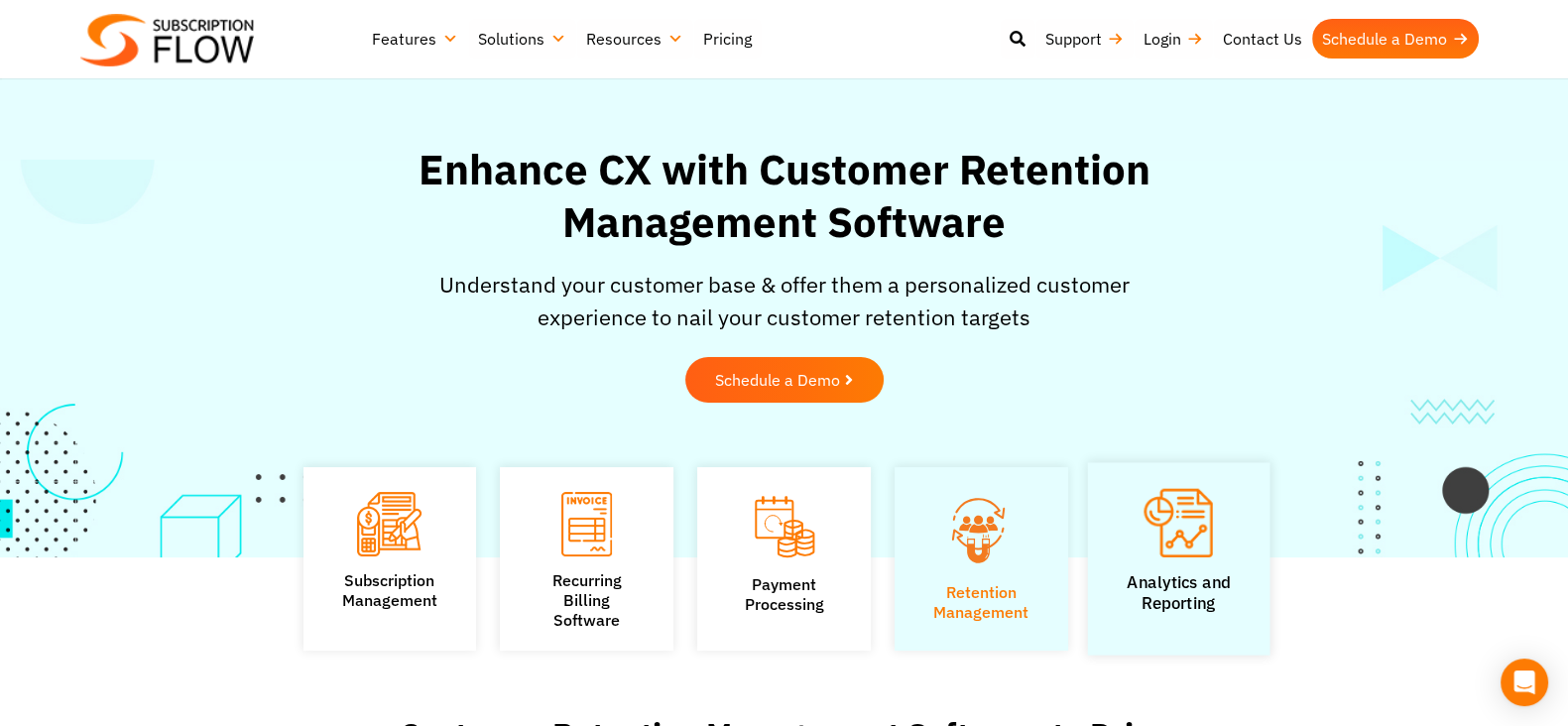 click on "Analytics and   Reporting" at bounding box center (1178, 593) 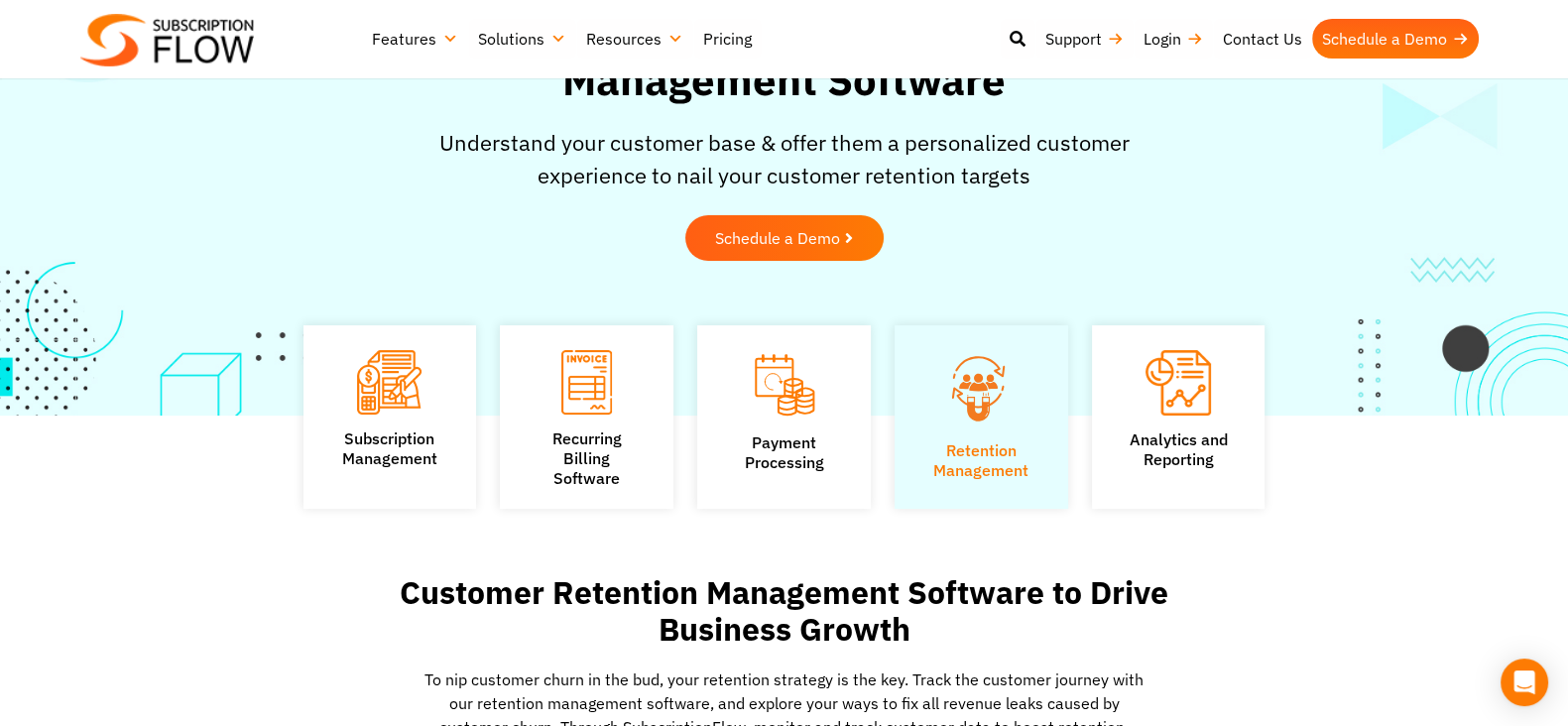 scroll, scrollTop: 372, scrollLeft: 0, axis: vertical 